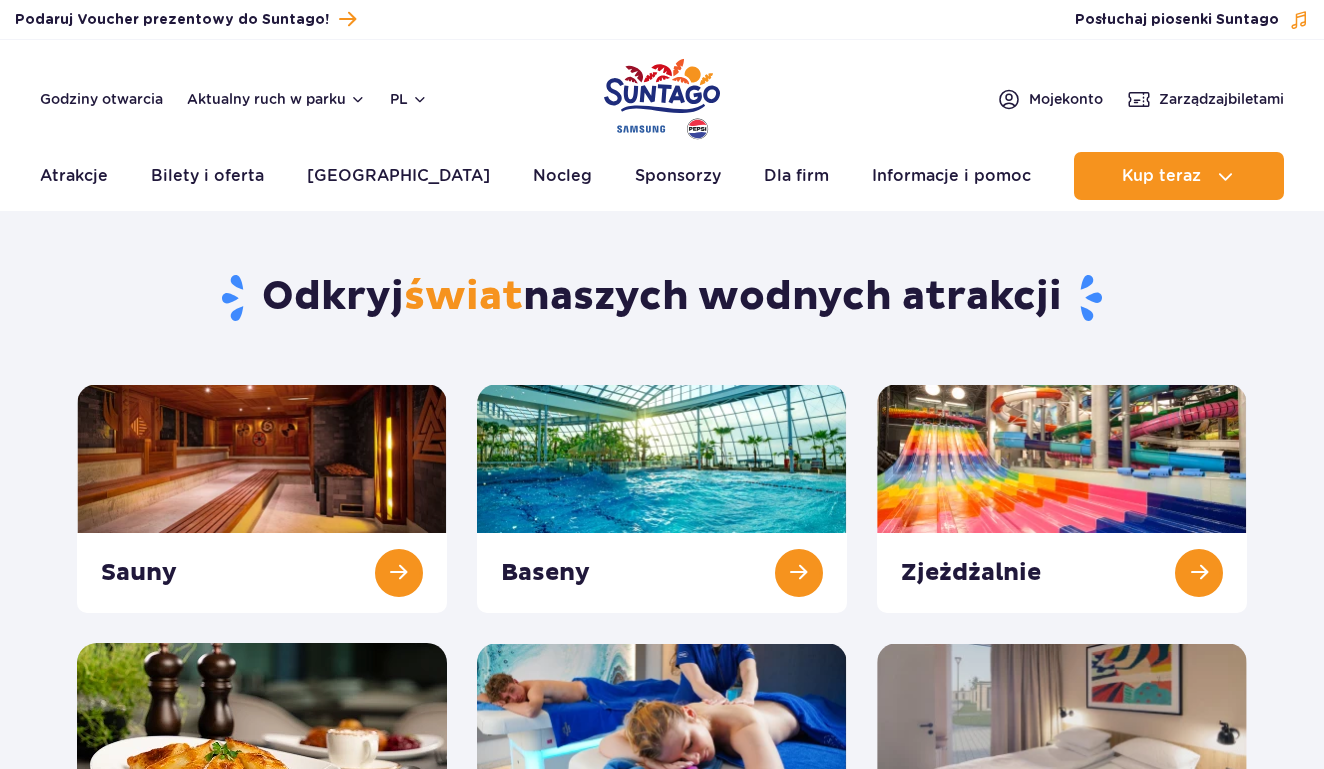 scroll, scrollTop: 36, scrollLeft: 0, axis: vertical 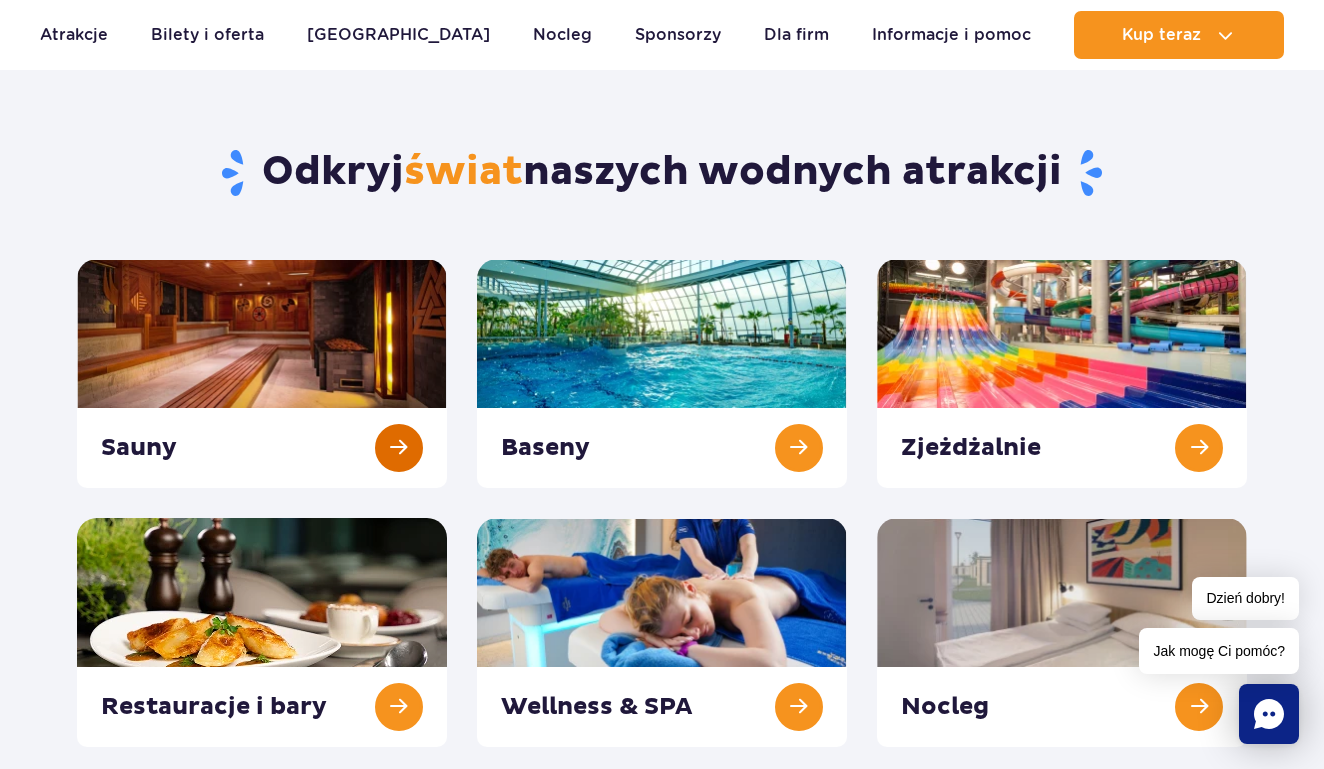 click at bounding box center [262, 373] 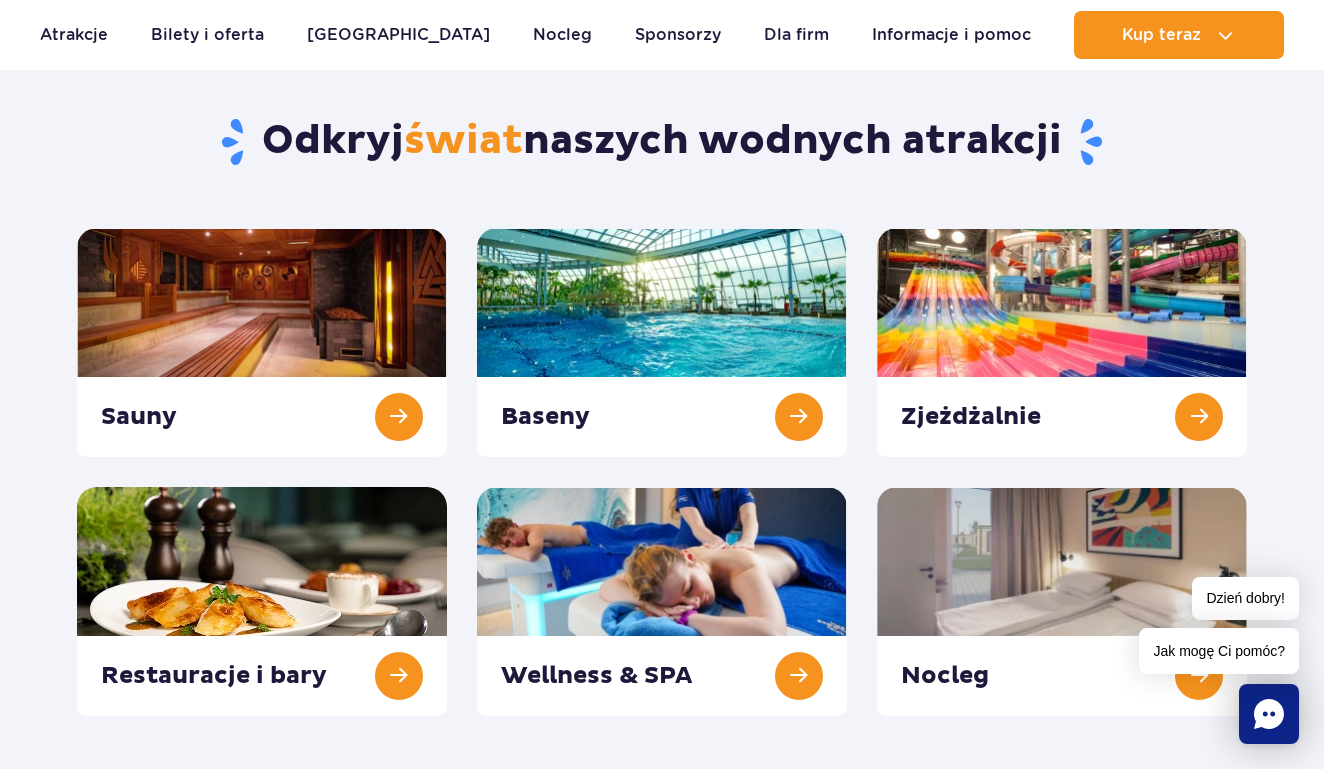 scroll, scrollTop: 203, scrollLeft: 0, axis: vertical 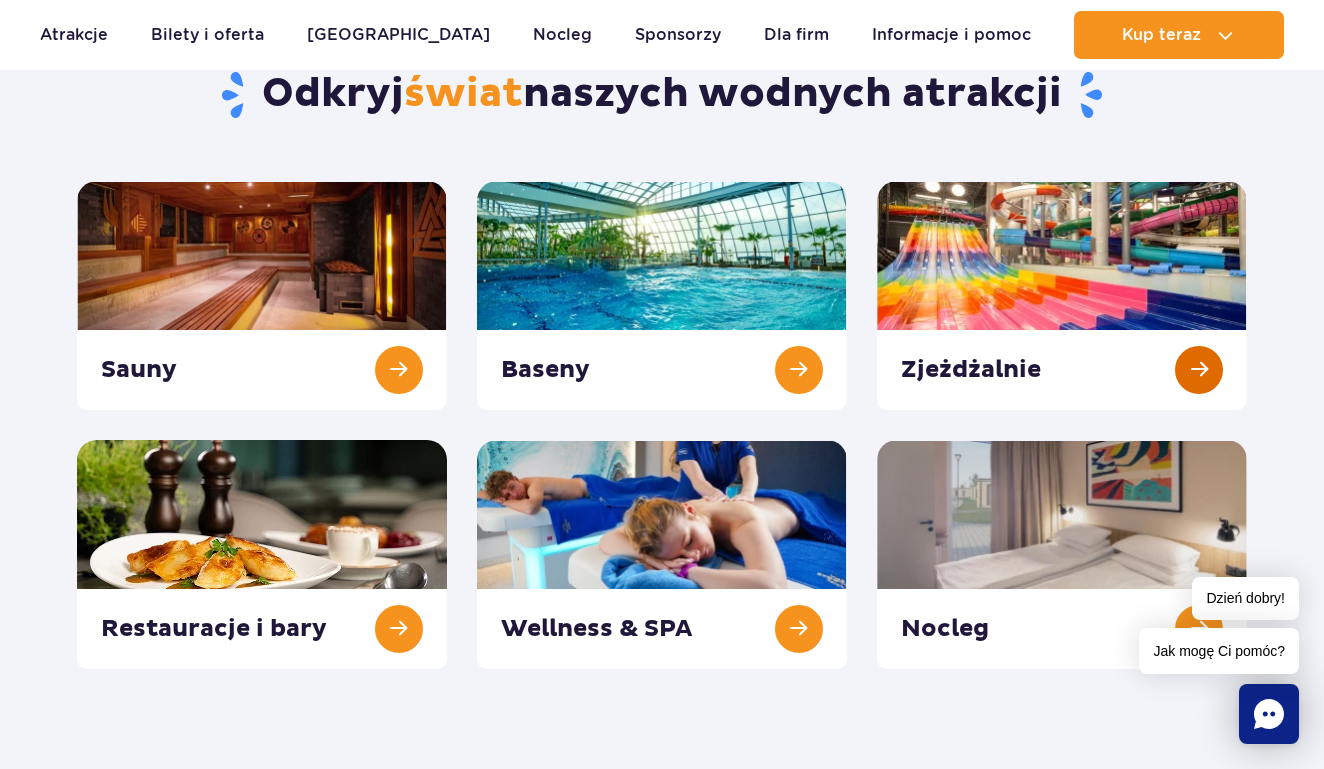 click at bounding box center [1062, 295] 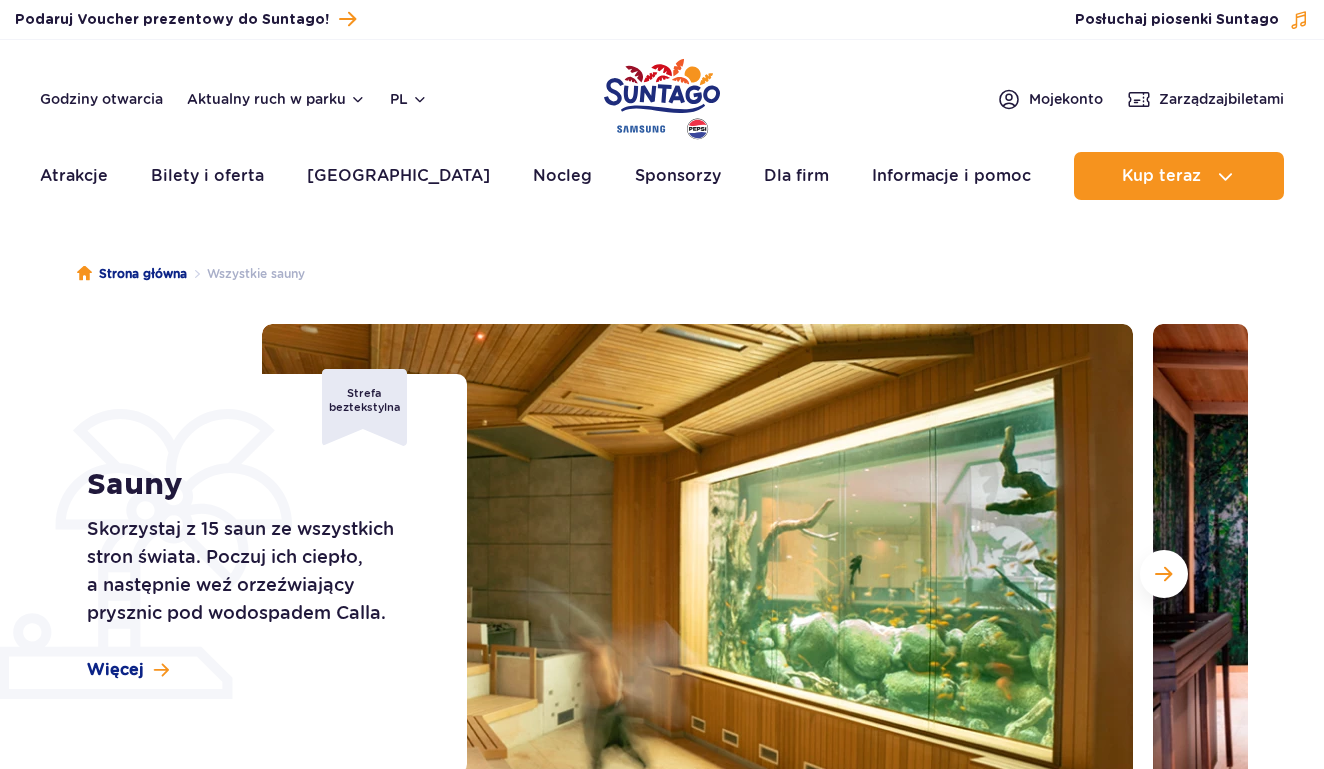 scroll, scrollTop: 0, scrollLeft: 0, axis: both 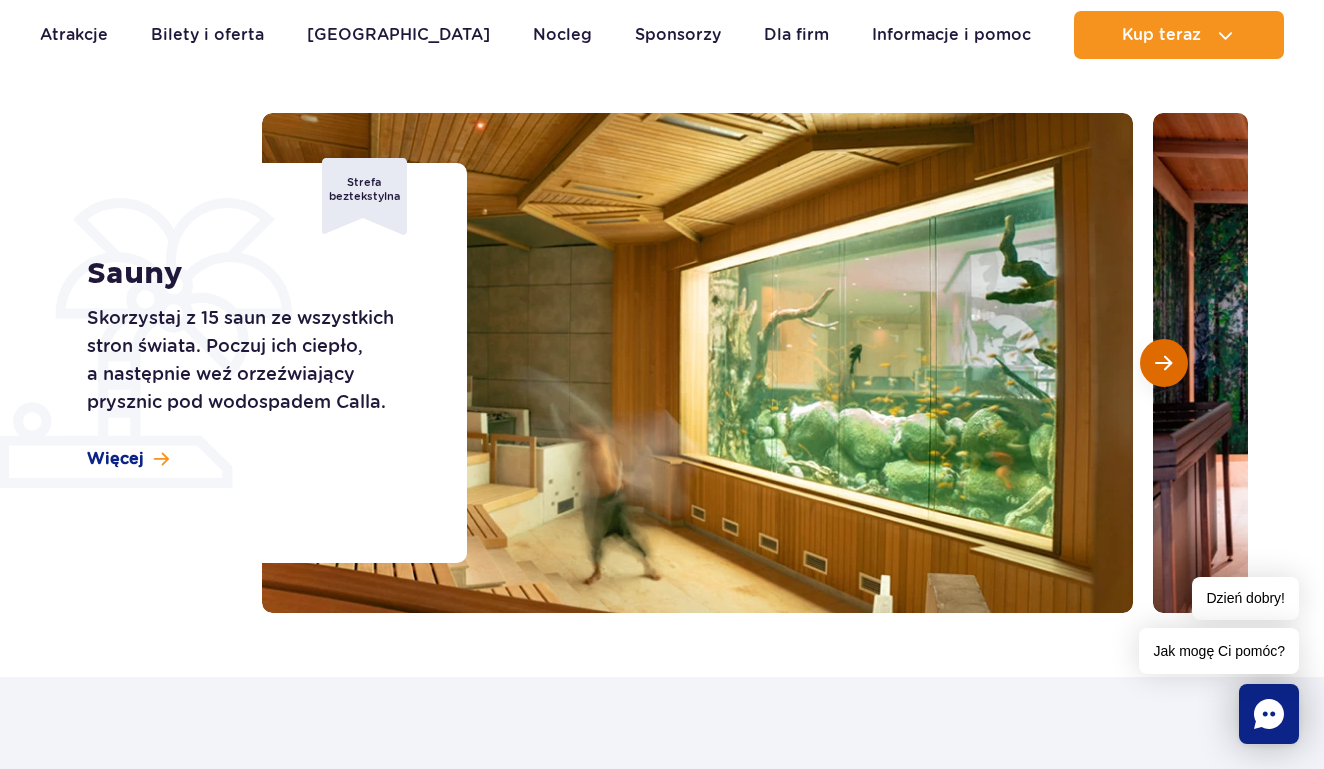 click at bounding box center (1163, 363) 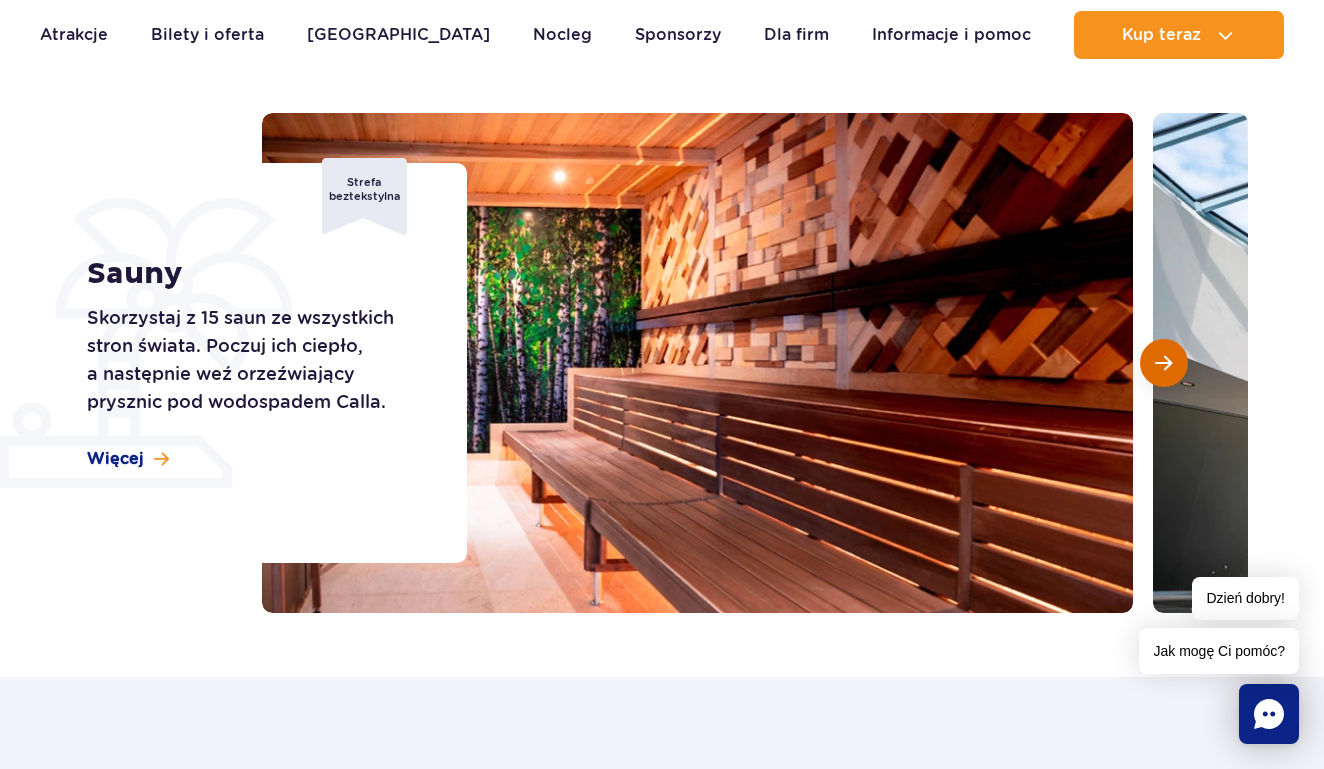 click at bounding box center [1163, 363] 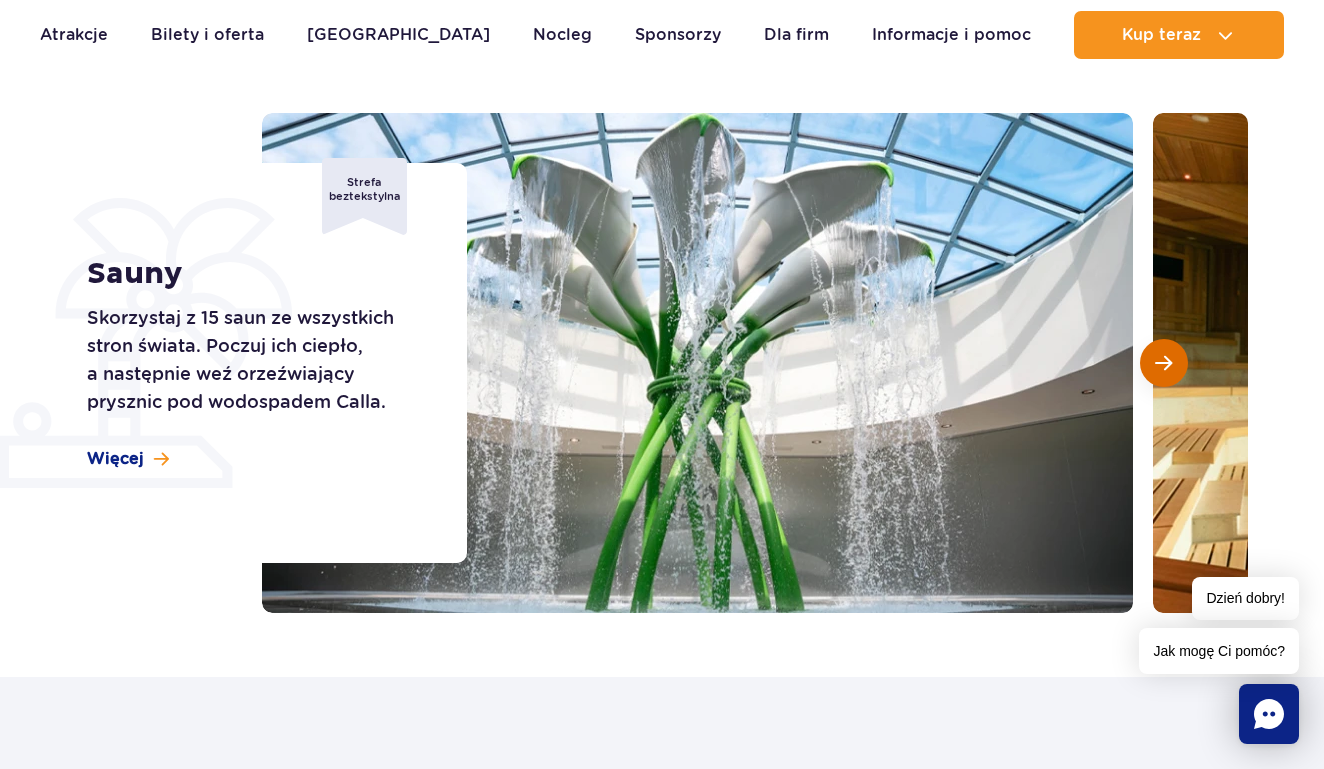 click at bounding box center (1164, 363) 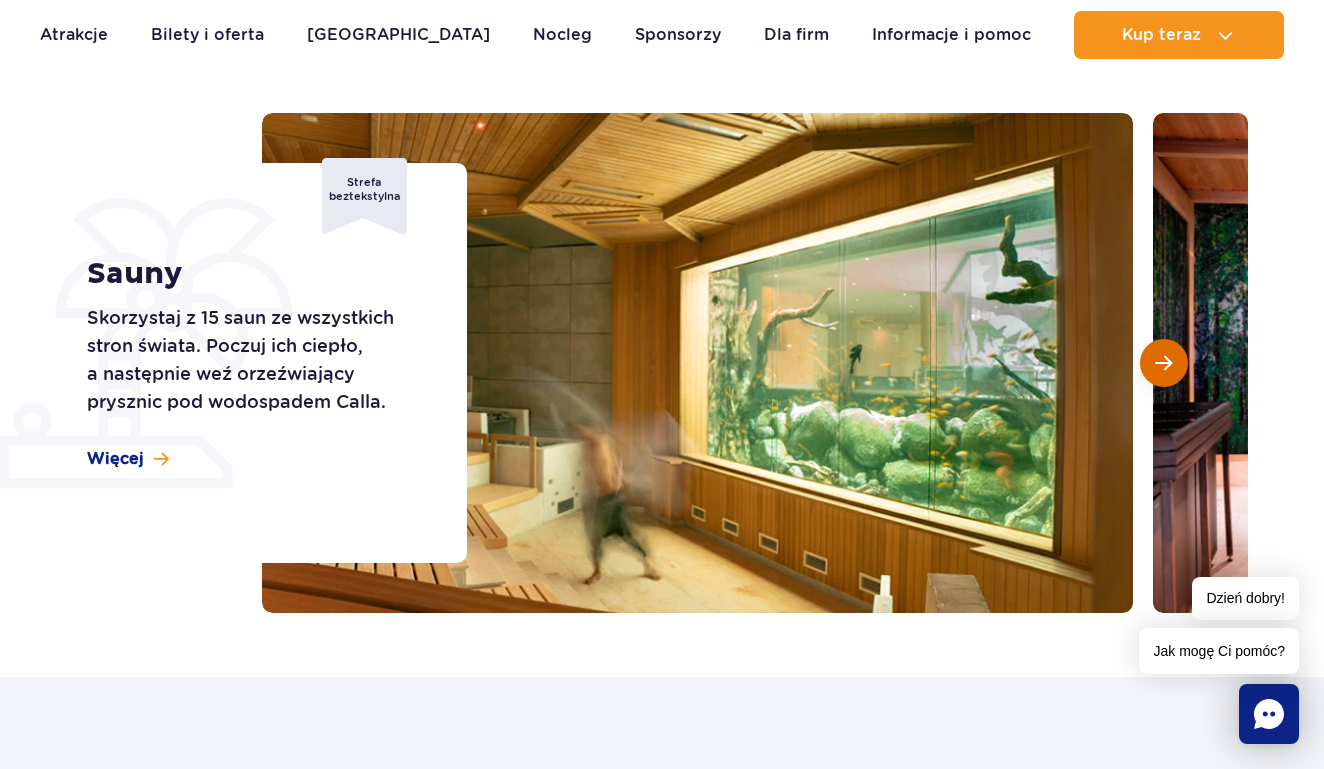 click at bounding box center (1164, 363) 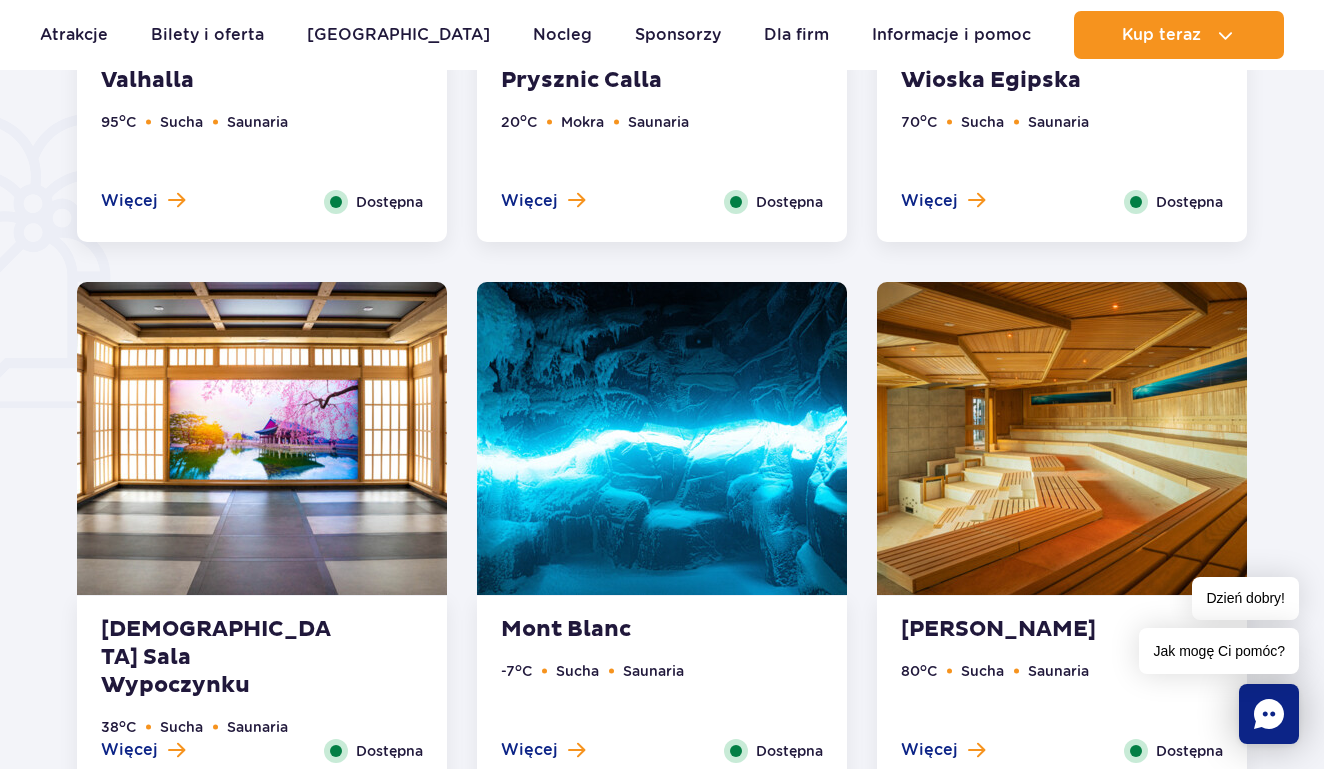 scroll, scrollTop: 1393, scrollLeft: 0, axis: vertical 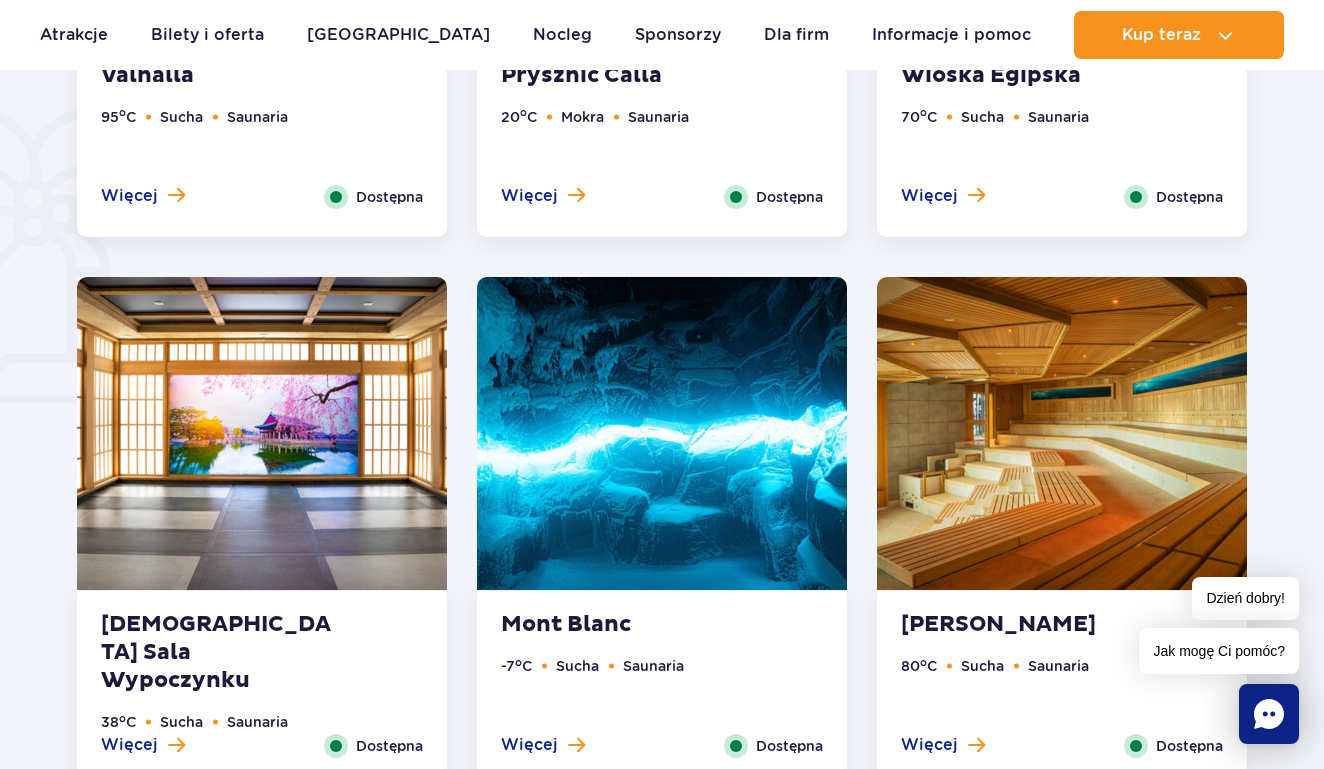 click at bounding box center (262, 433) 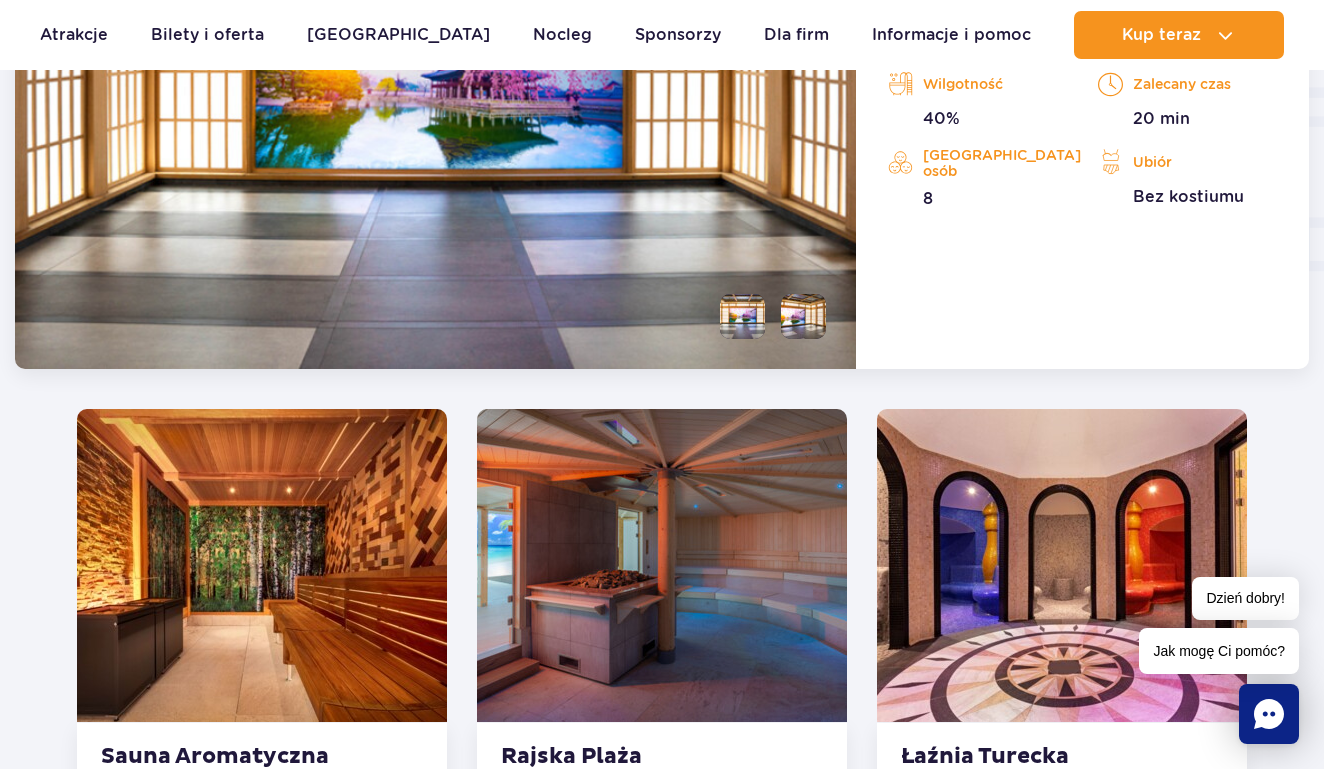 scroll, scrollTop: 2417, scrollLeft: 0, axis: vertical 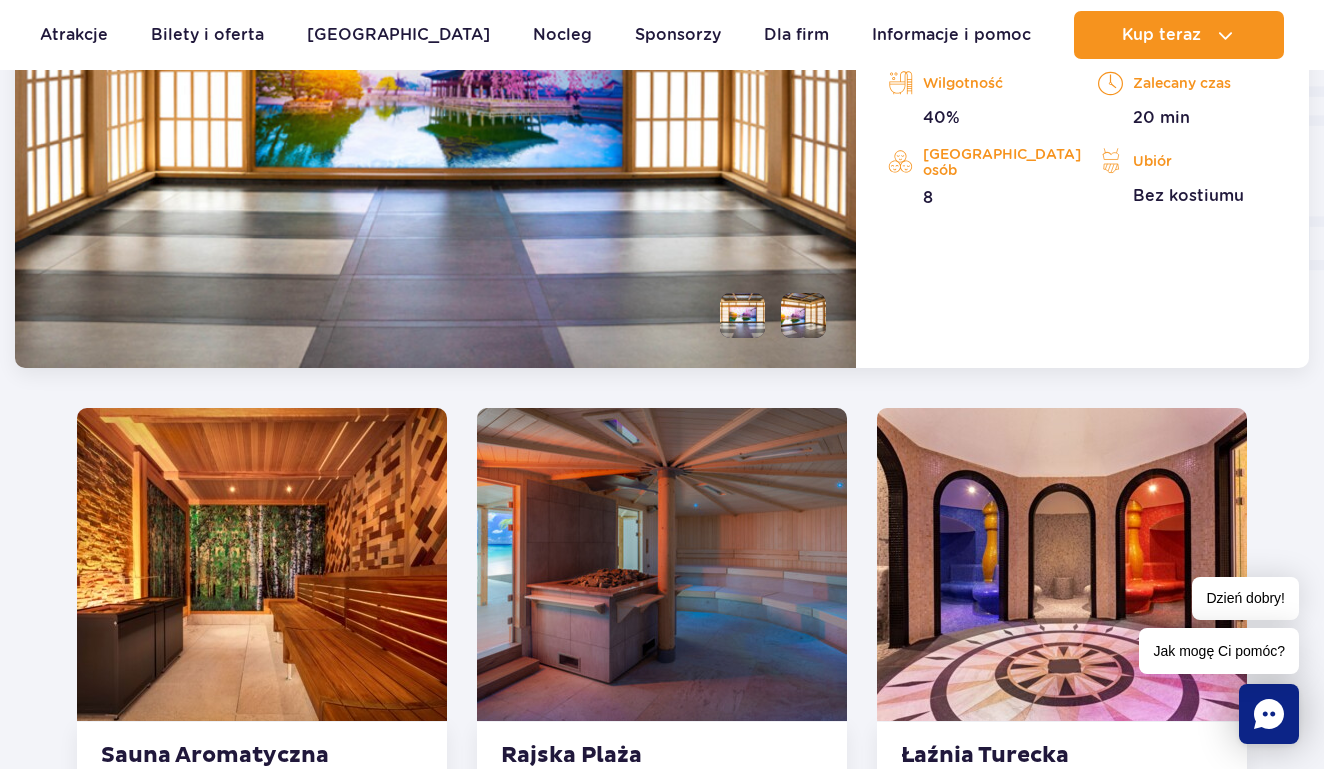 click at bounding box center [262, 564] 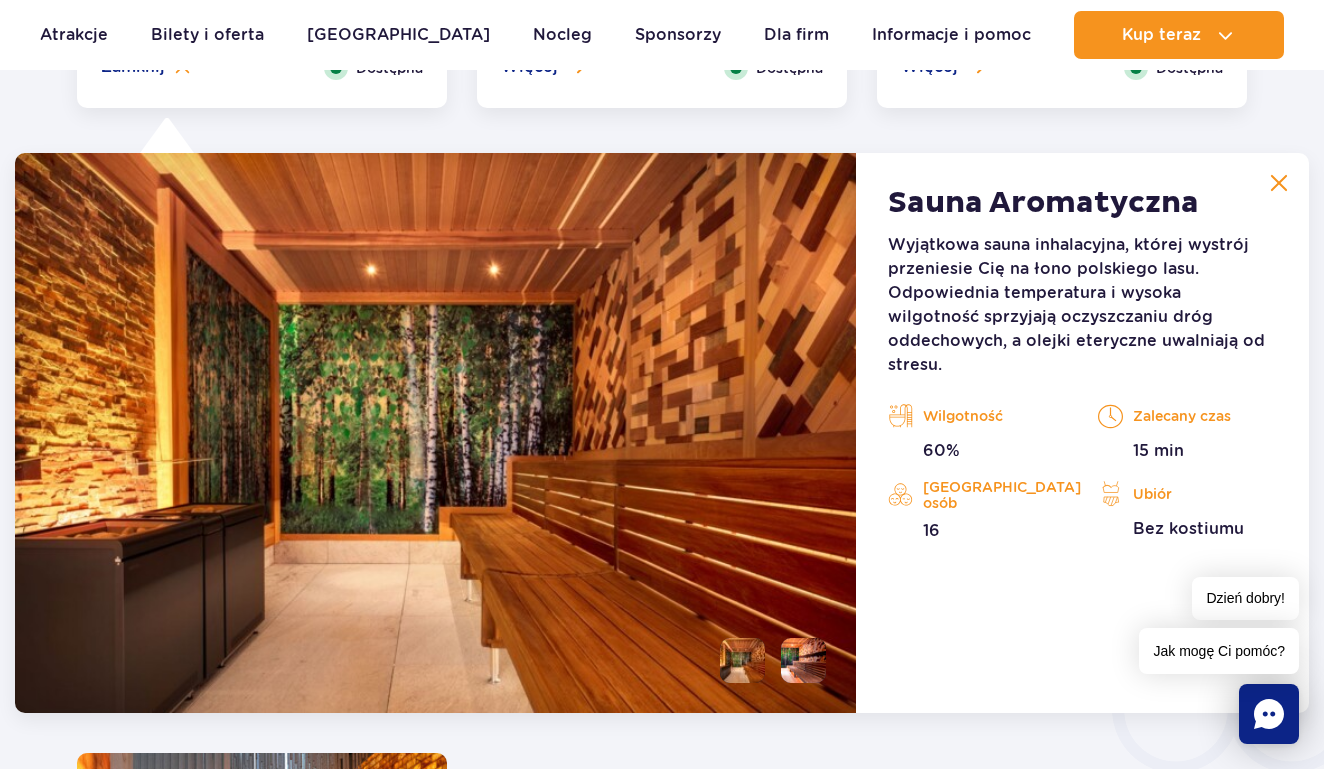 scroll, scrollTop: 2654, scrollLeft: 0, axis: vertical 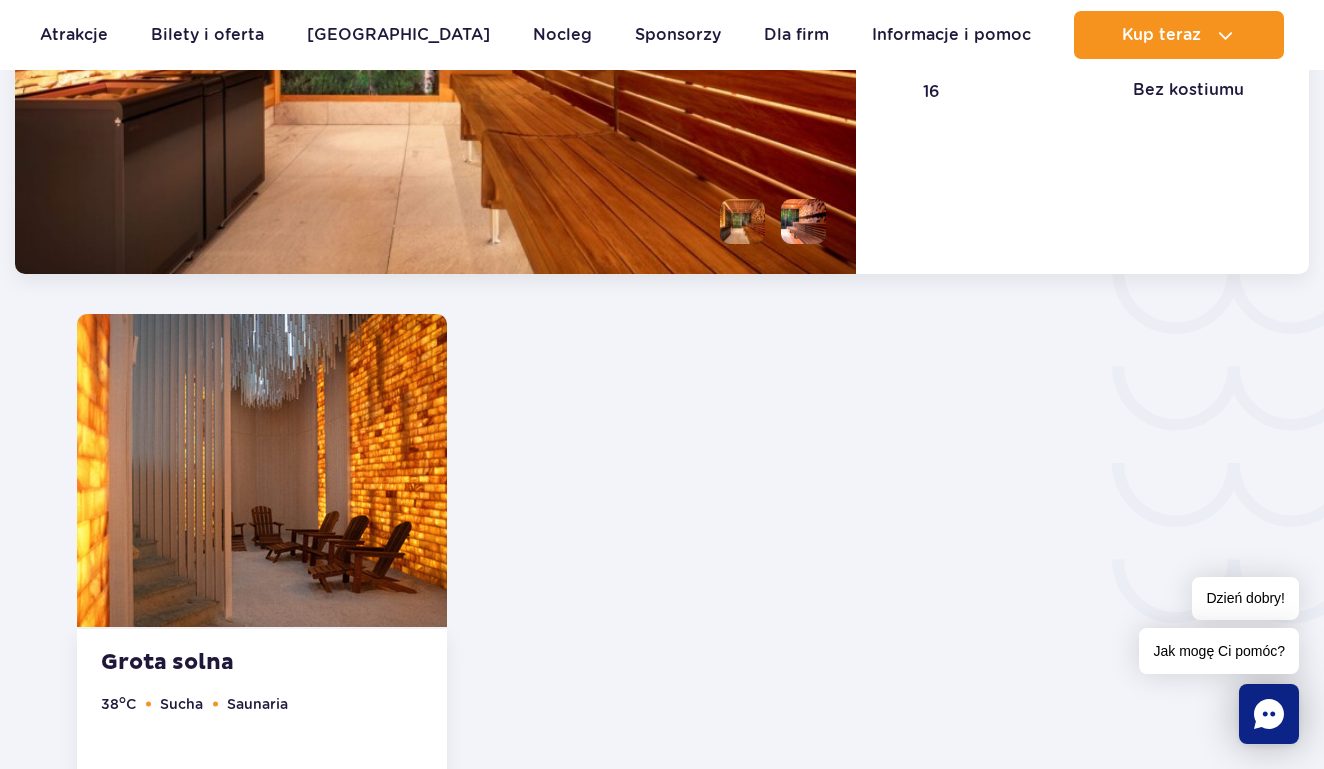 click at bounding box center (262, 470) 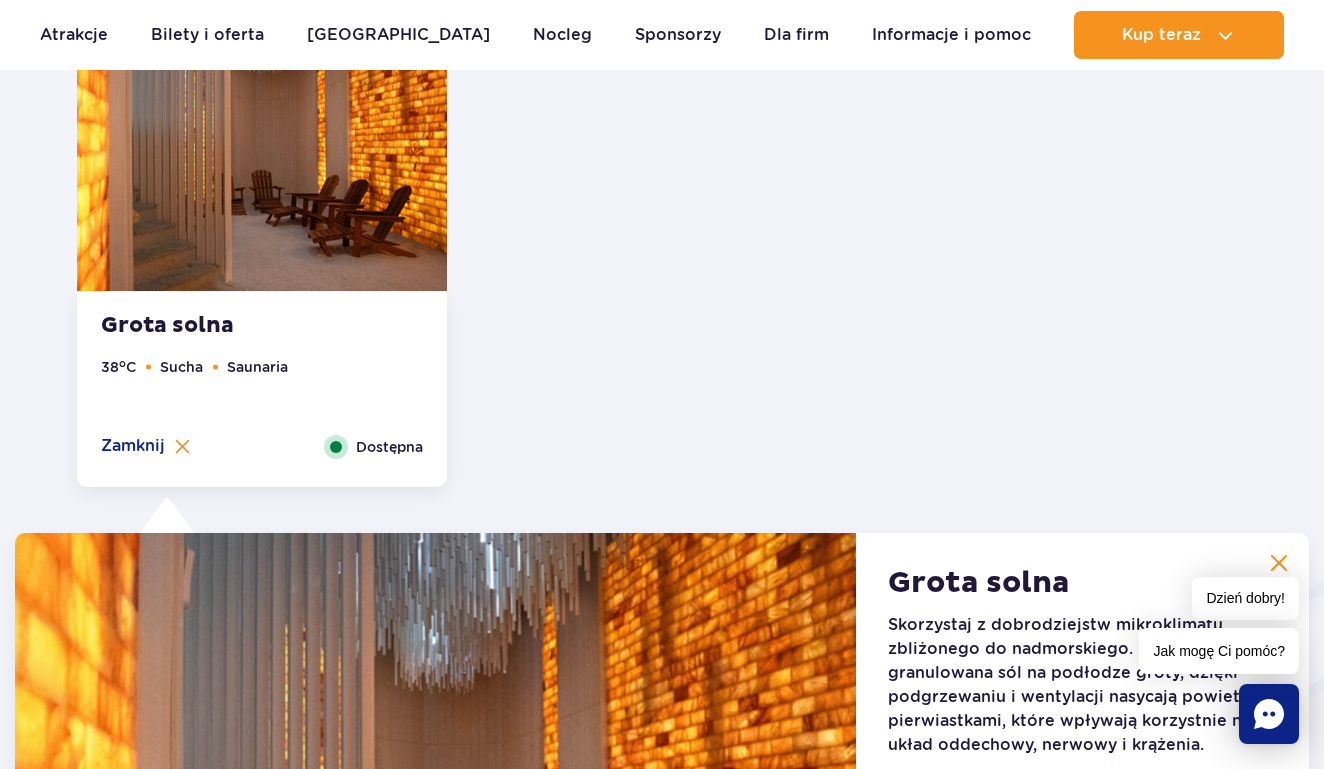 scroll, scrollTop: 2791, scrollLeft: 0, axis: vertical 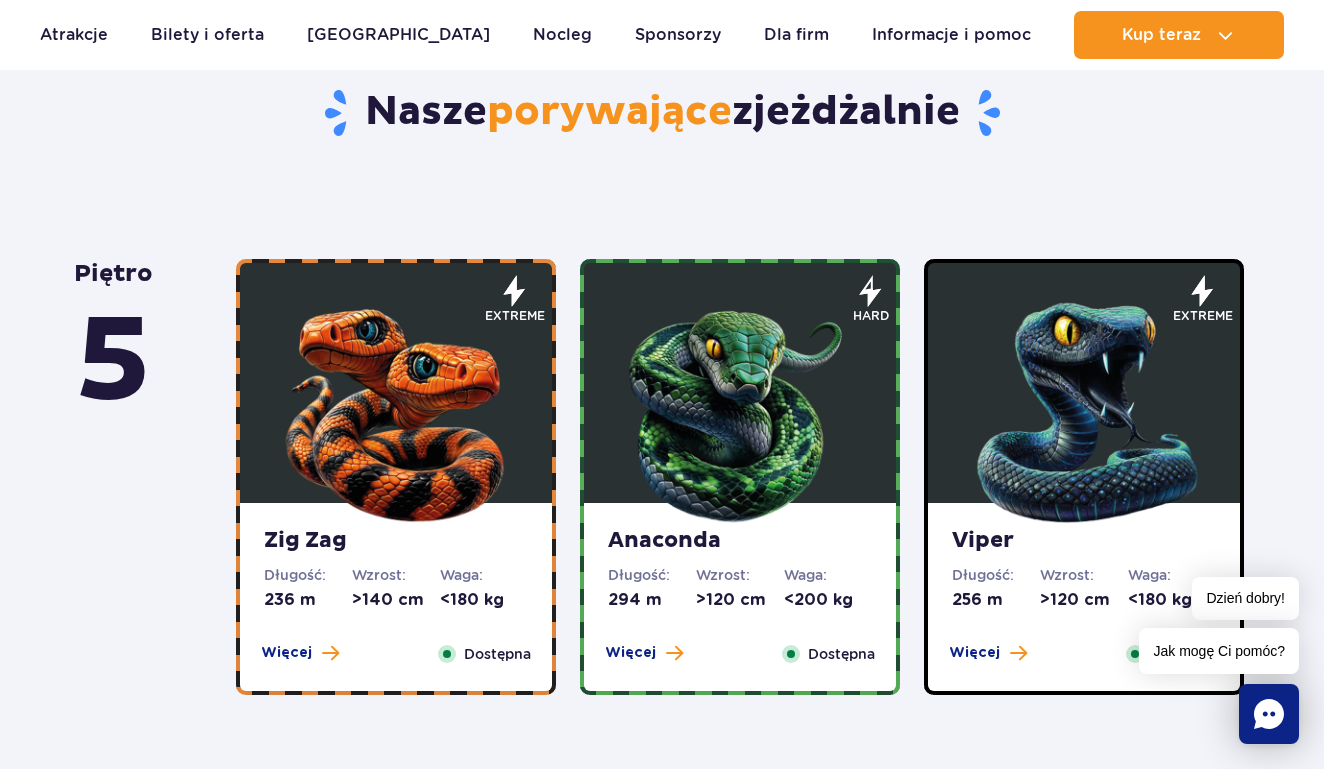 click at bounding box center (396, 408) 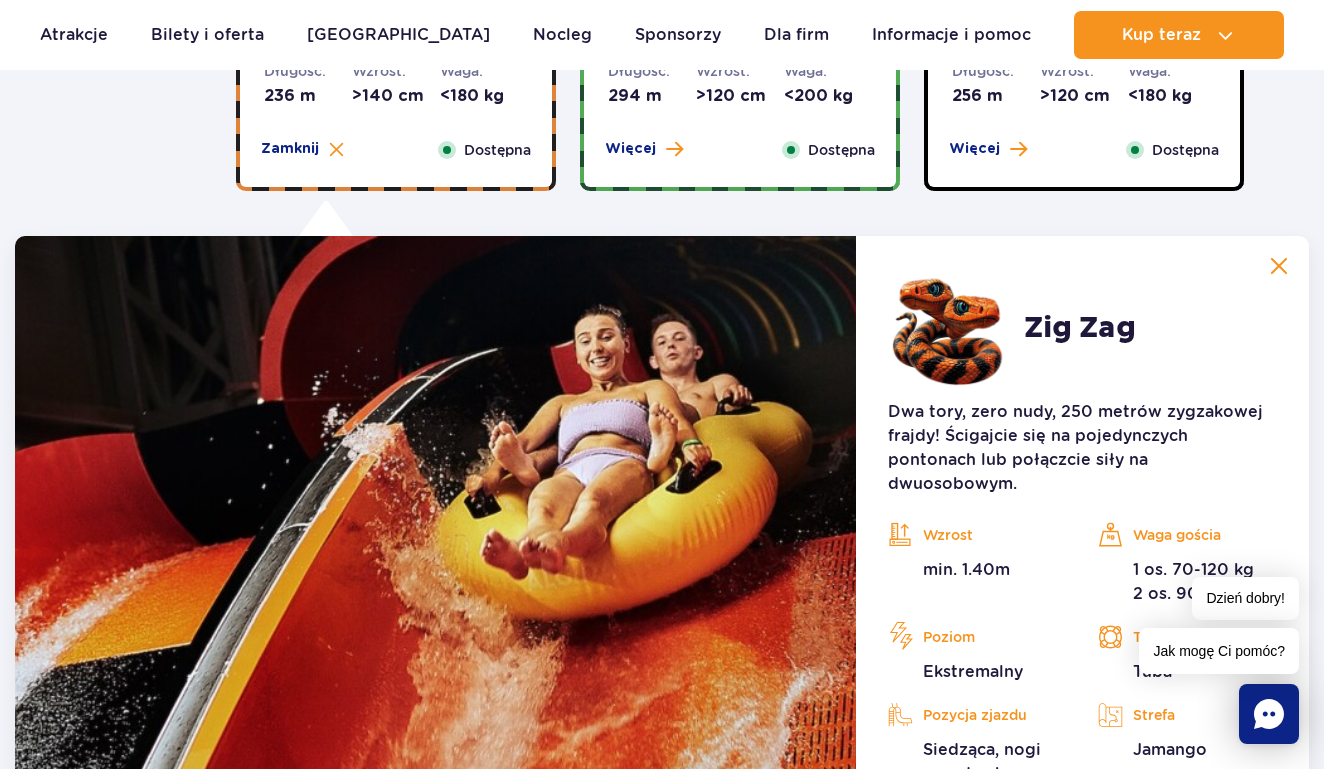 scroll, scrollTop: 1501, scrollLeft: 0, axis: vertical 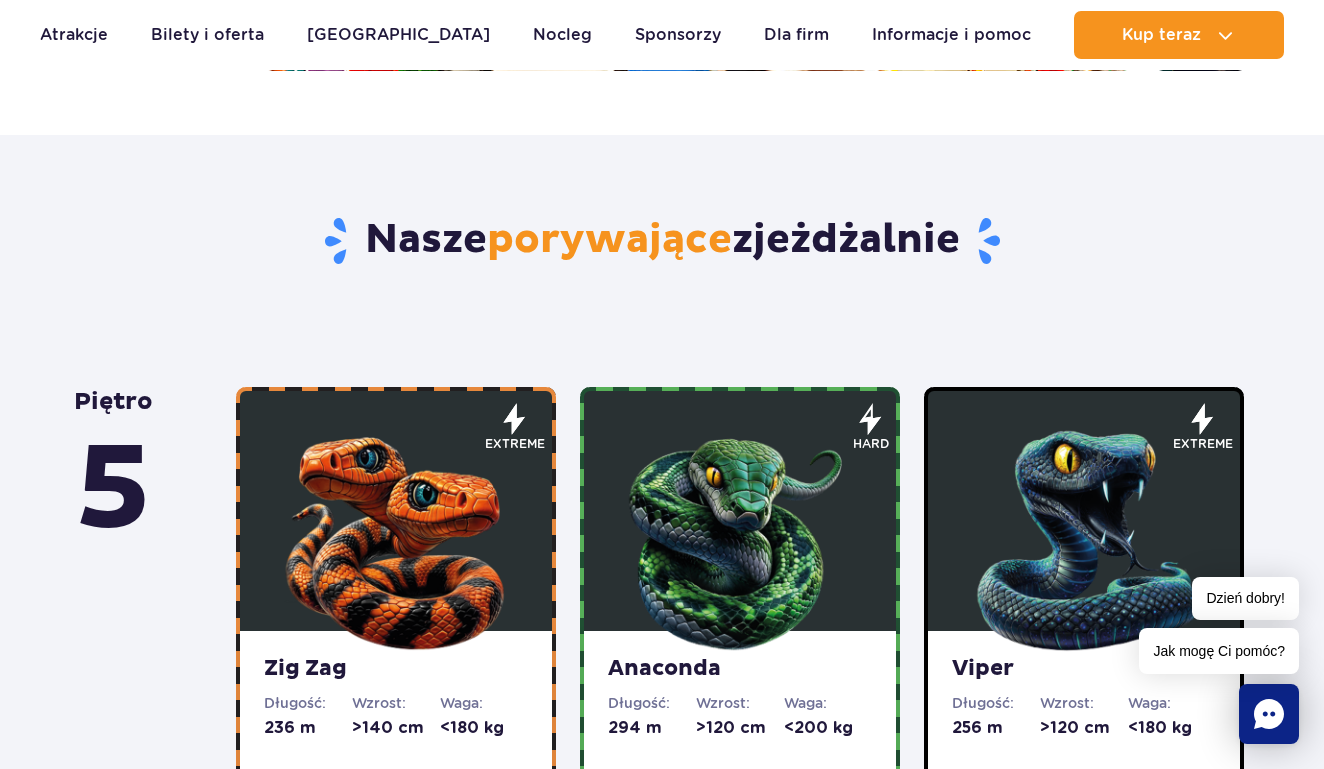 click at bounding box center [740, 536] 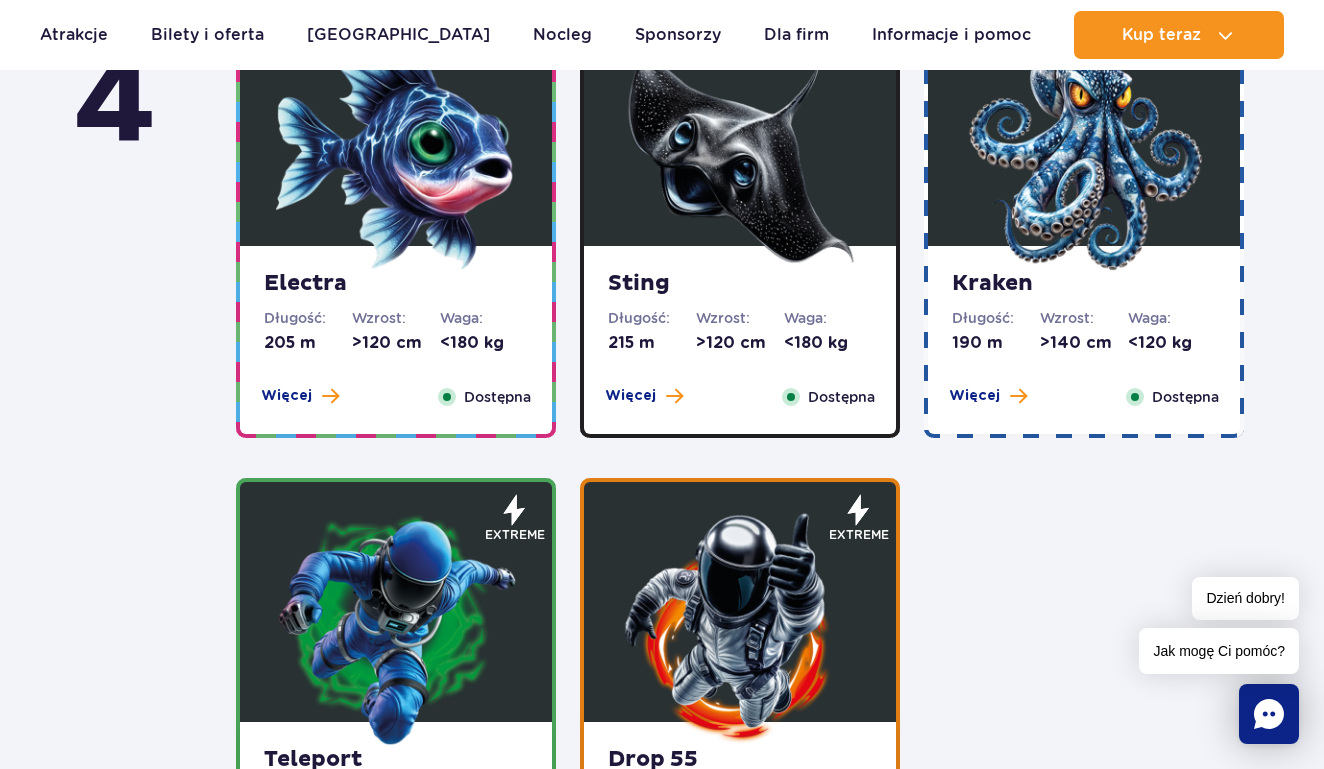scroll, scrollTop: 2458, scrollLeft: 0, axis: vertical 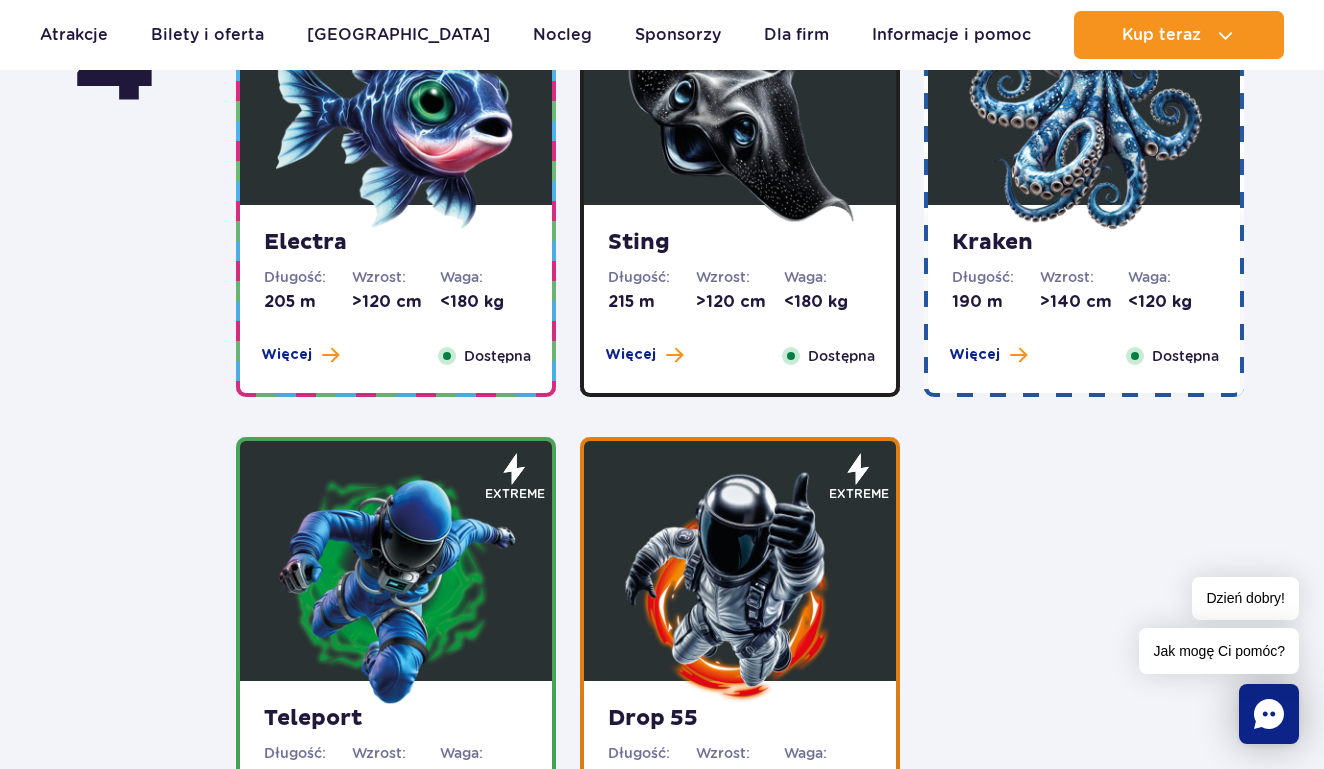 click at bounding box center (396, 586) 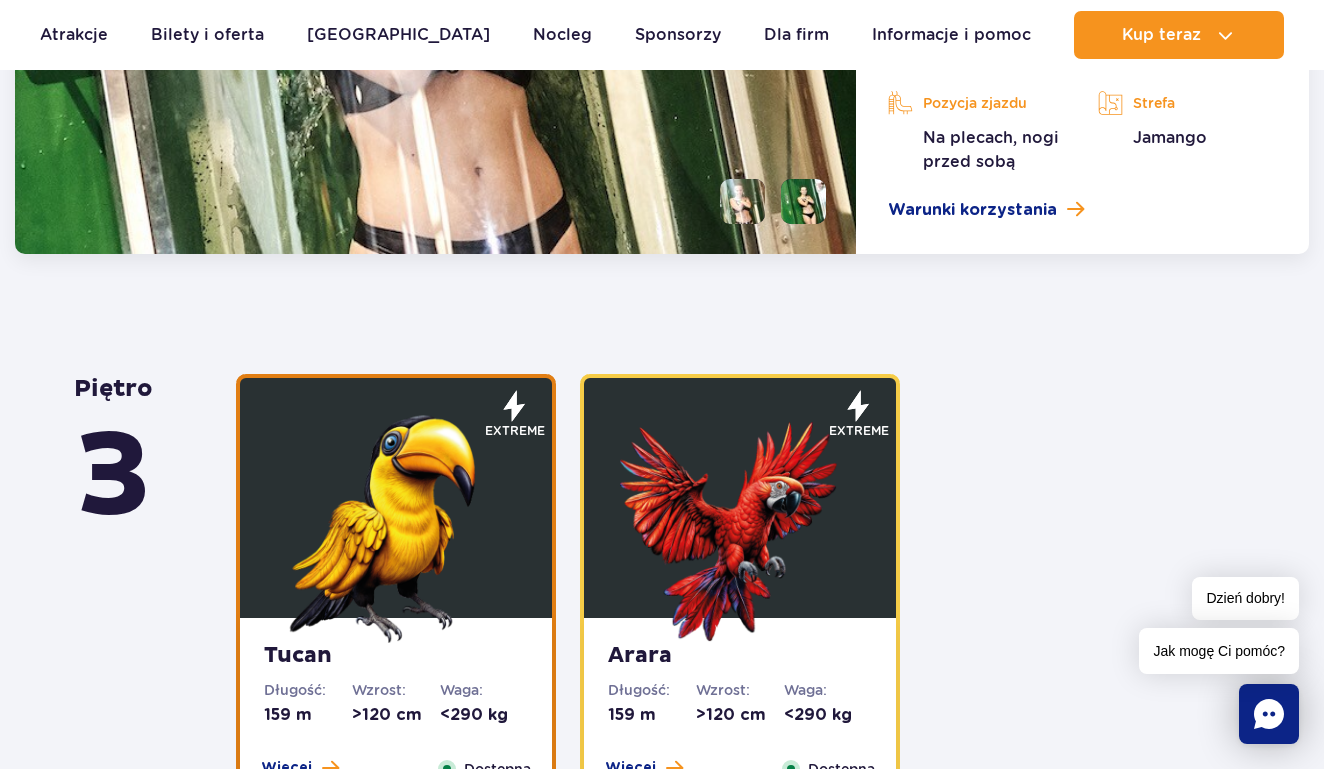 scroll, scrollTop: 3017, scrollLeft: 0, axis: vertical 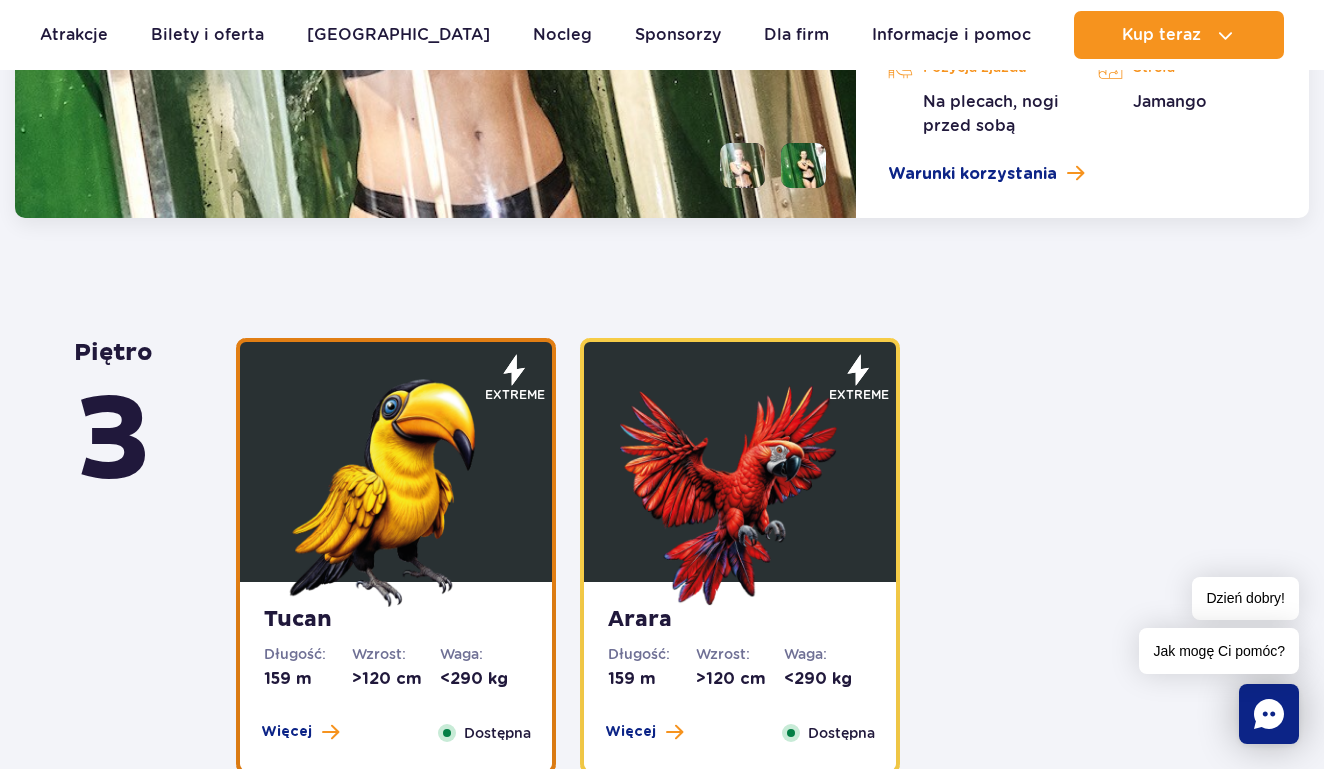 click at bounding box center (740, 487) 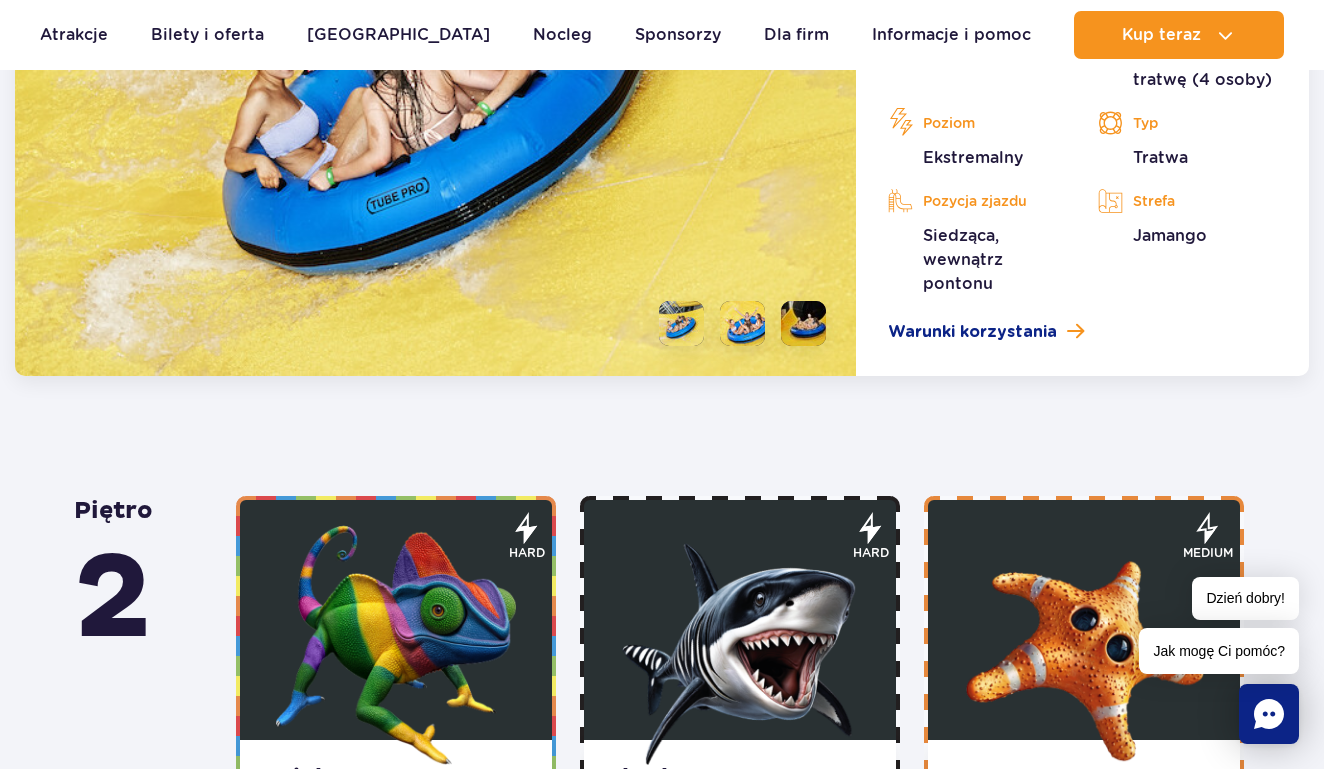 scroll, scrollTop: 3468, scrollLeft: 0, axis: vertical 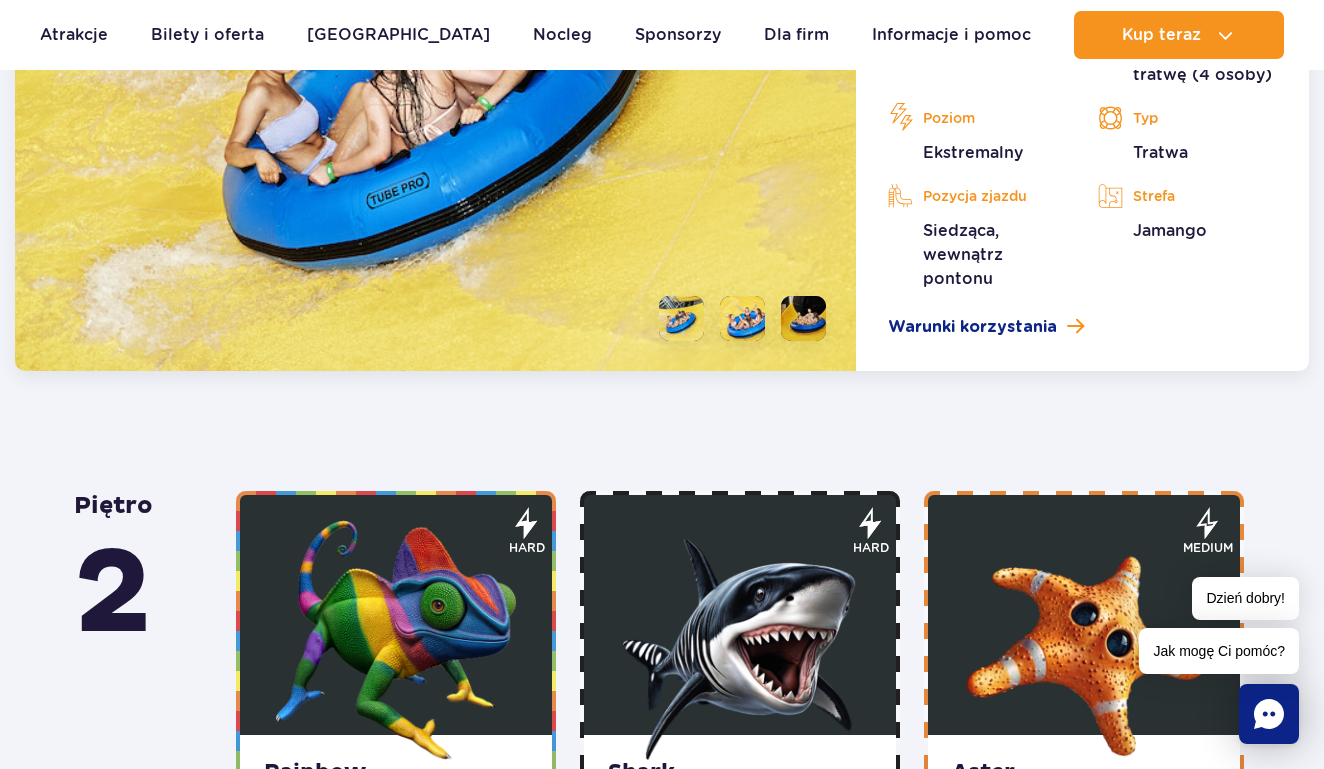 click at bounding box center (396, 640) 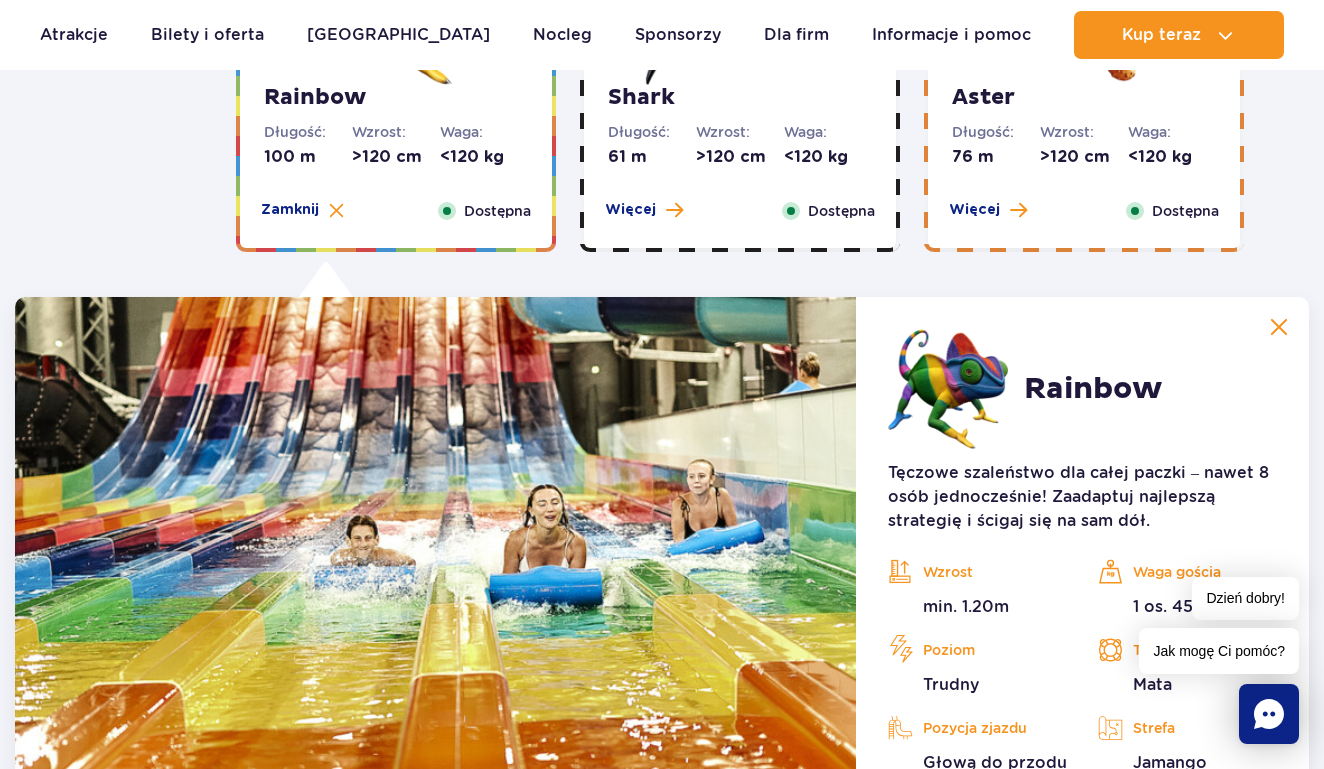 scroll, scrollTop: 3645, scrollLeft: 0, axis: vertical 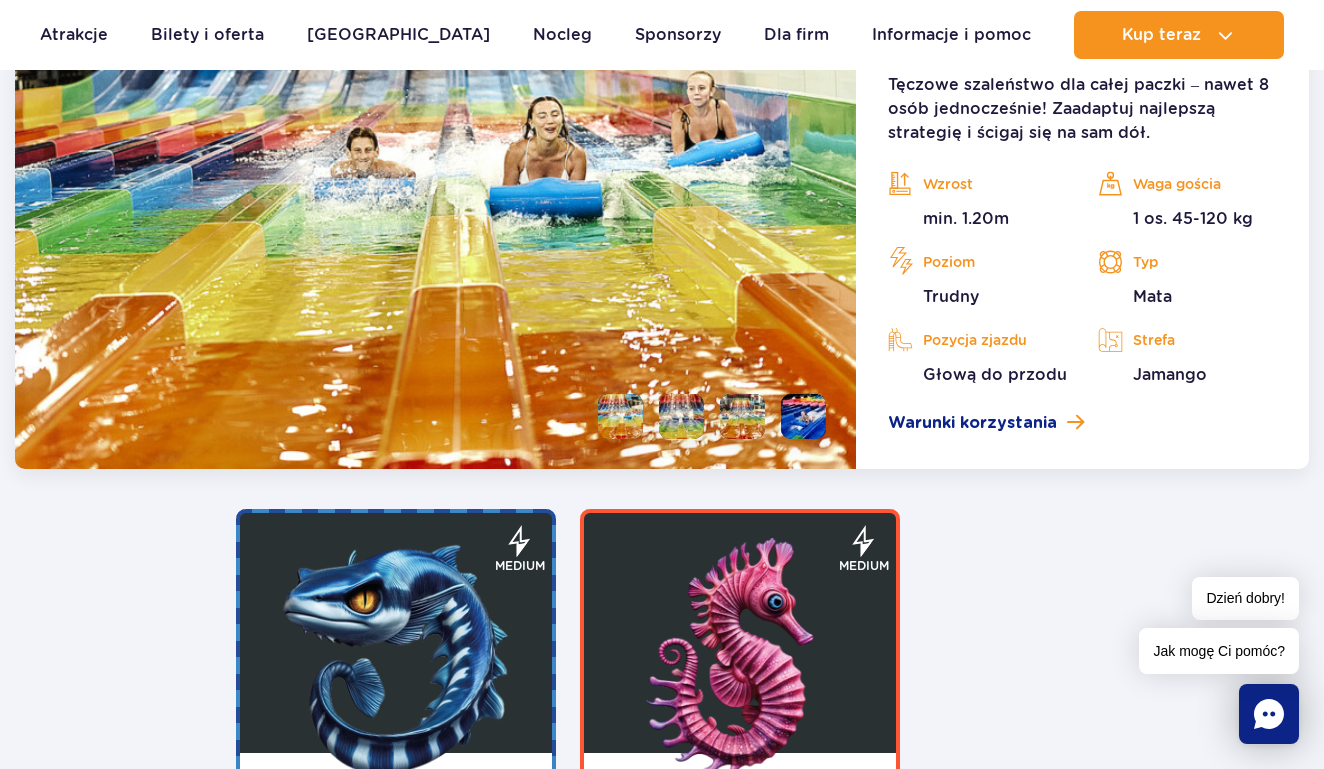 click at bounding box center (740, 658) 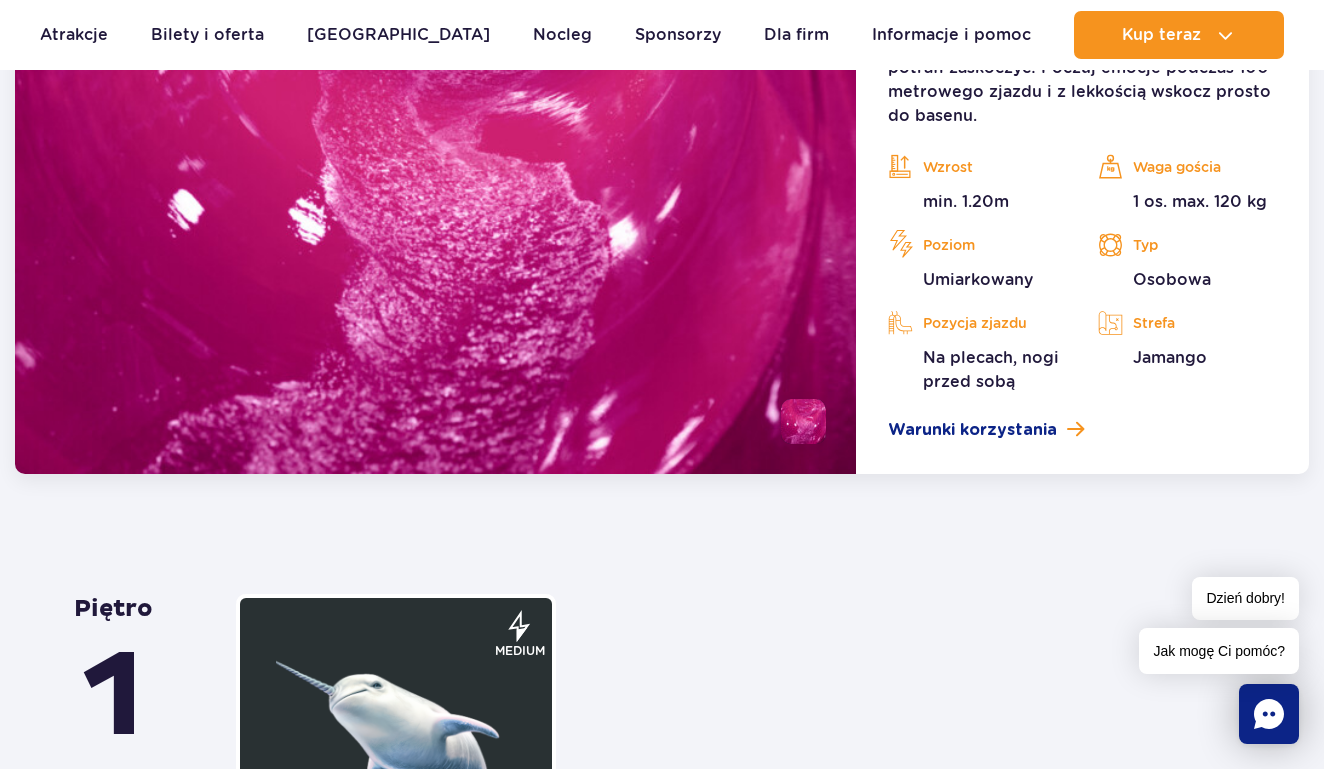 scroll, scrollTop: 4175, scrollLeft: 0, axis: vertical 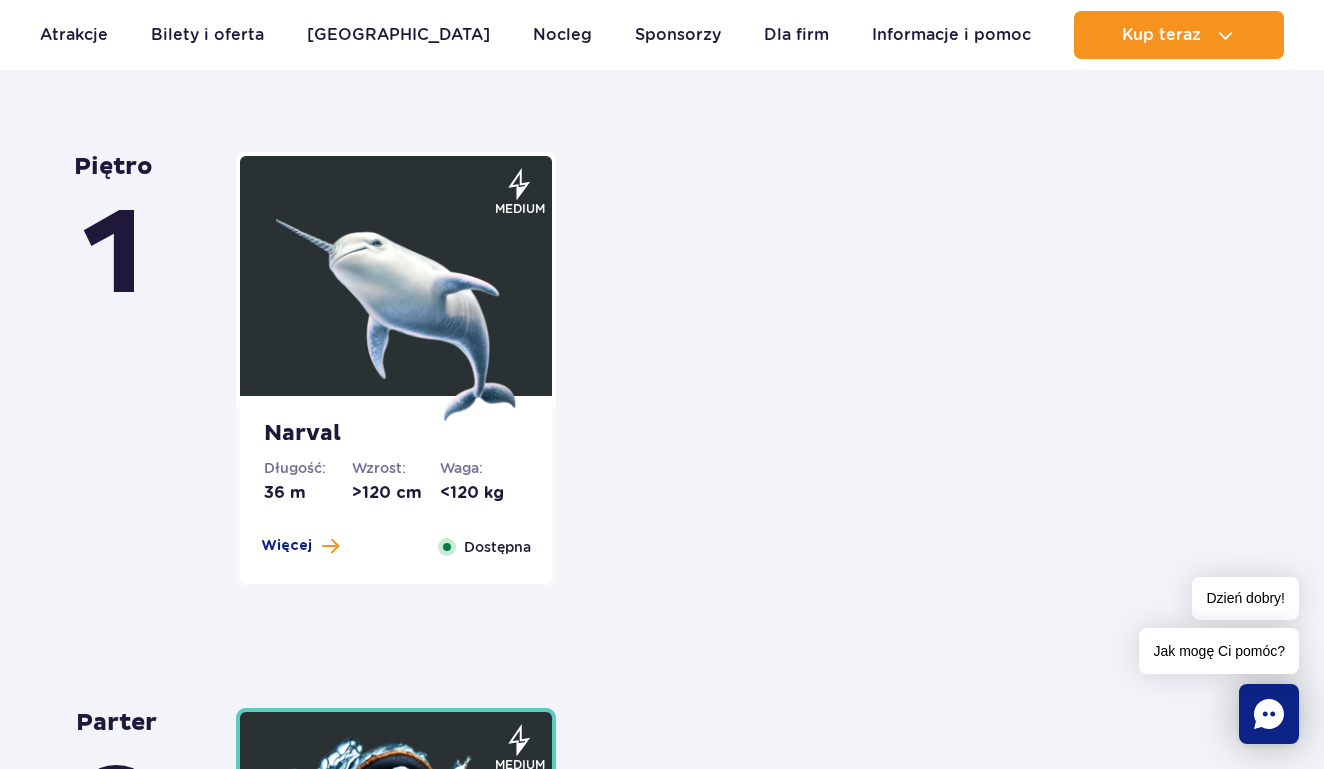 click at bounding box center (396, 301) 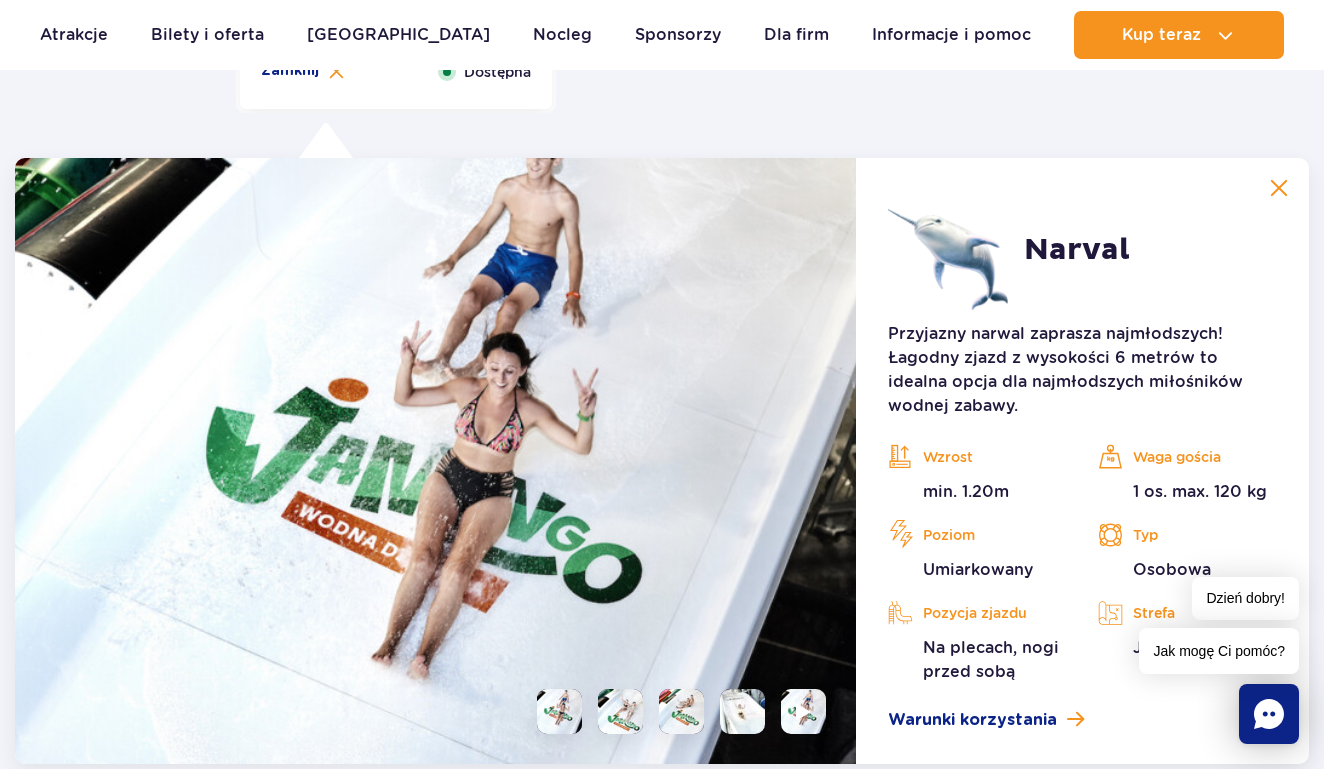 scroll, scrollTop: 4648, scrollLeft: 0, axis: vertical 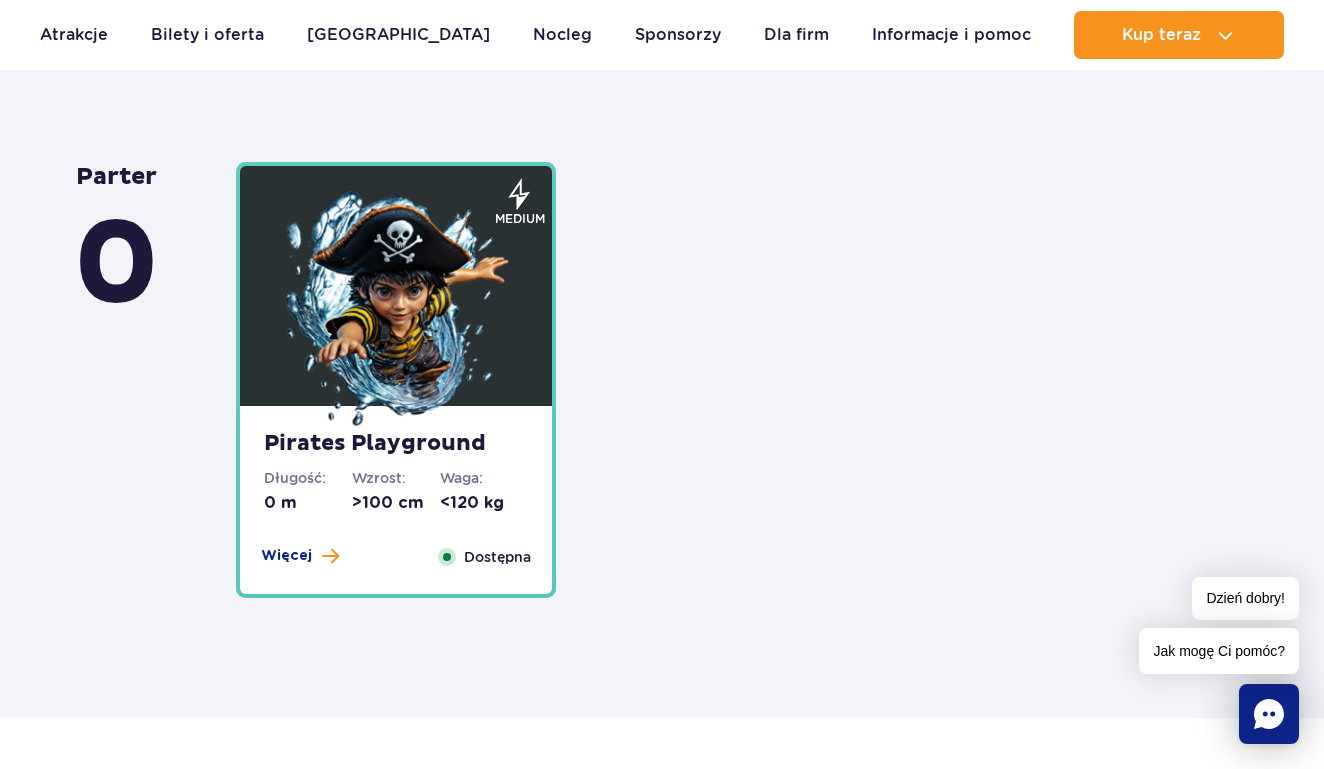 click at bounding box center (396, 311) 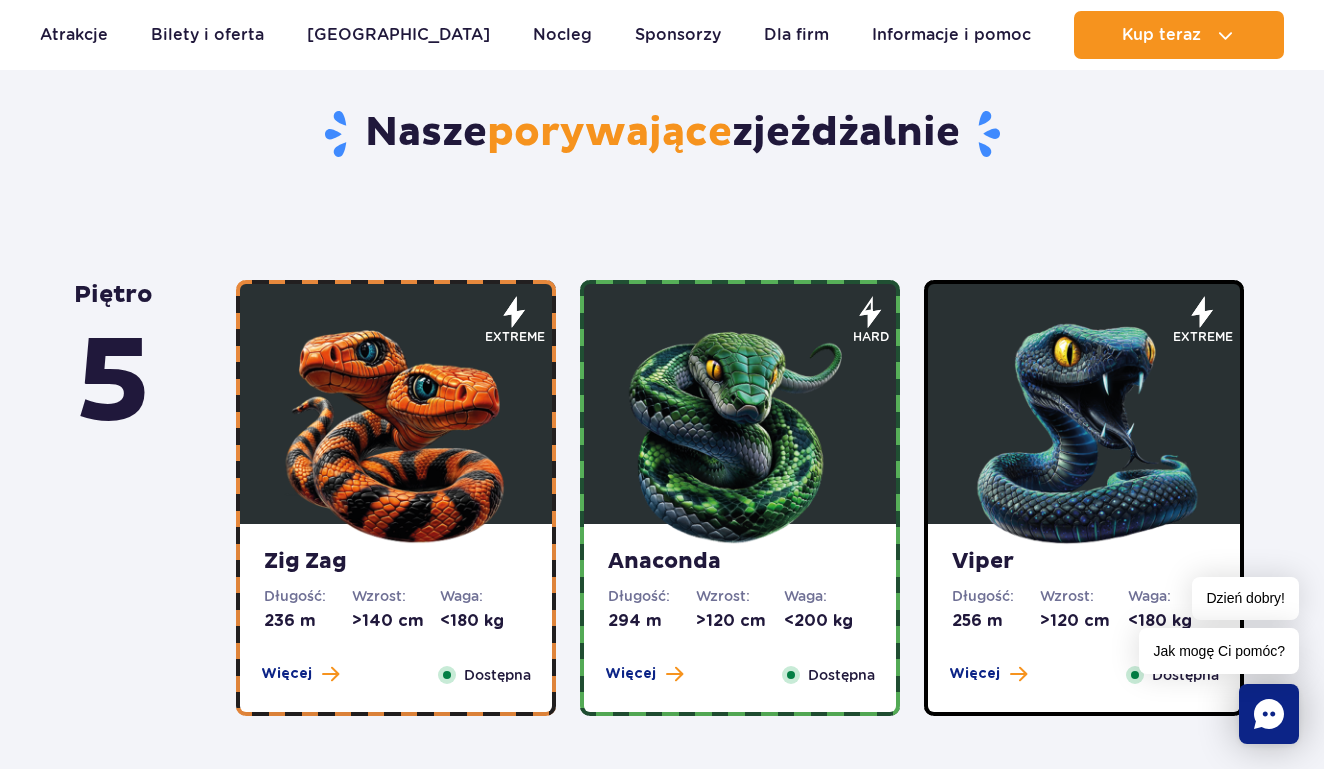 scroll, scrollTop: 695, scrollLeft: 0, axis: vertical 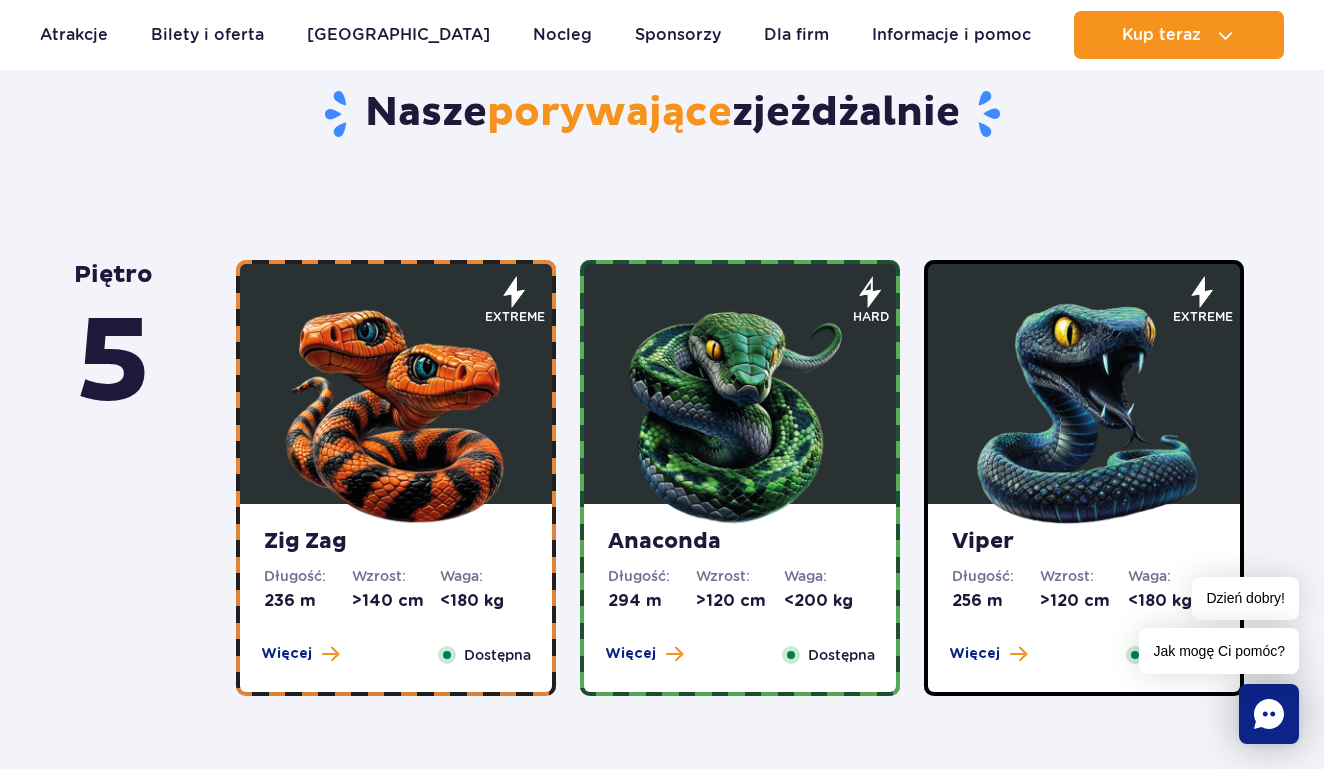 click at bounding box center [1084, 409] 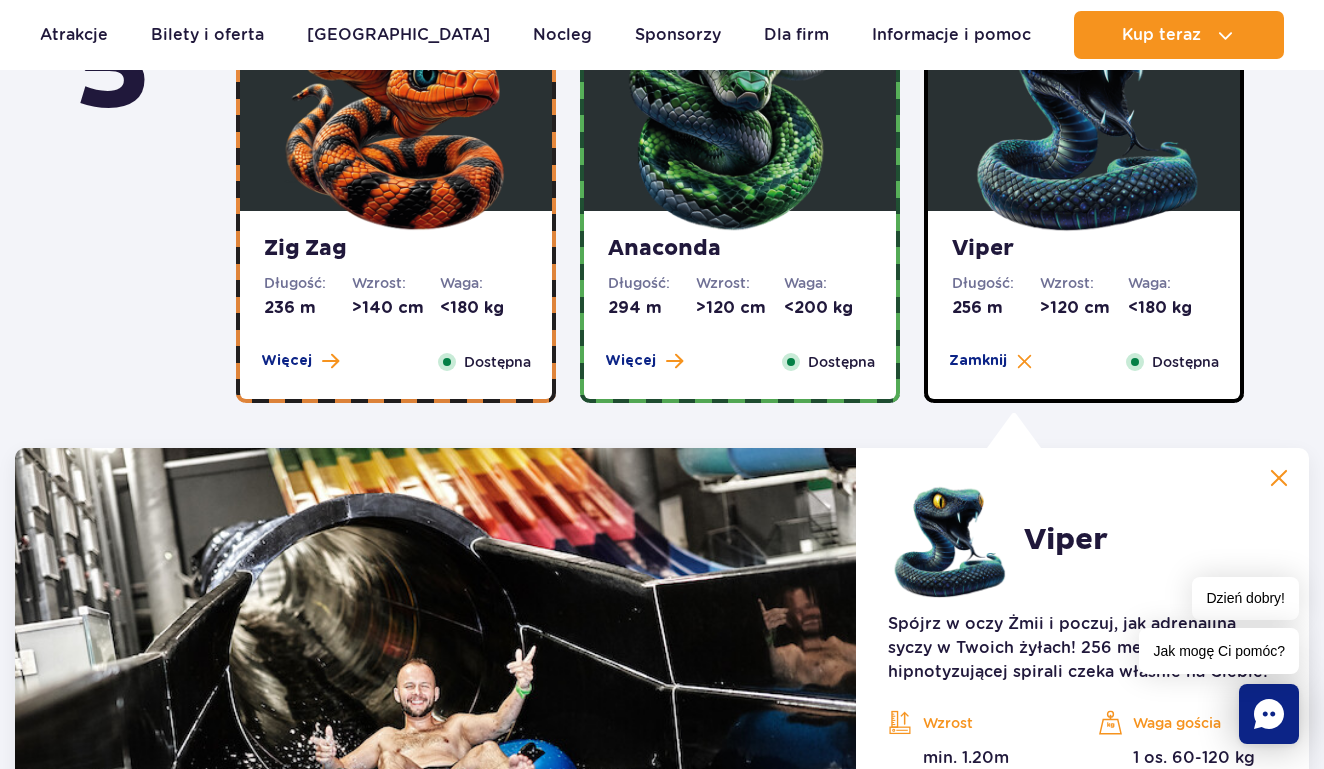 scroll, scrollTop: 841, scrollLeft: 0, axis: vertical 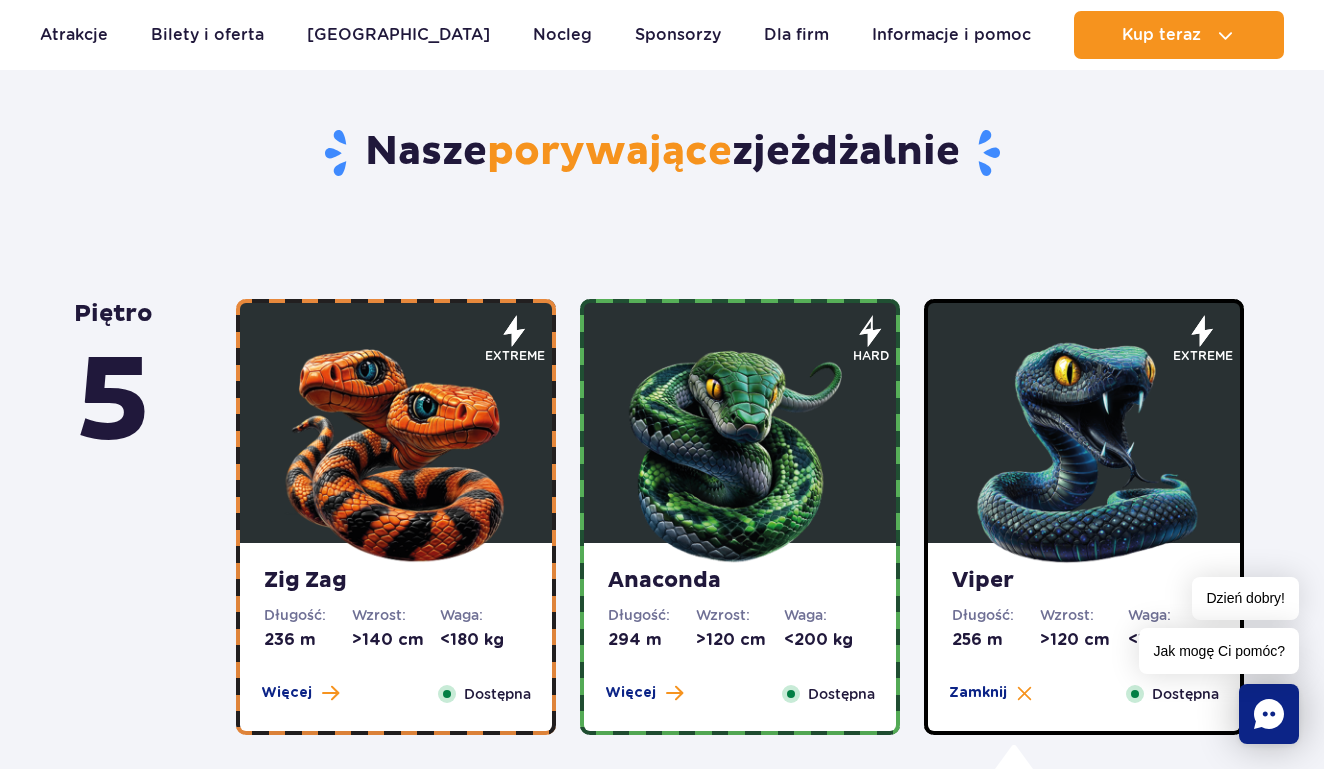 click at bounding box center [740, 448] 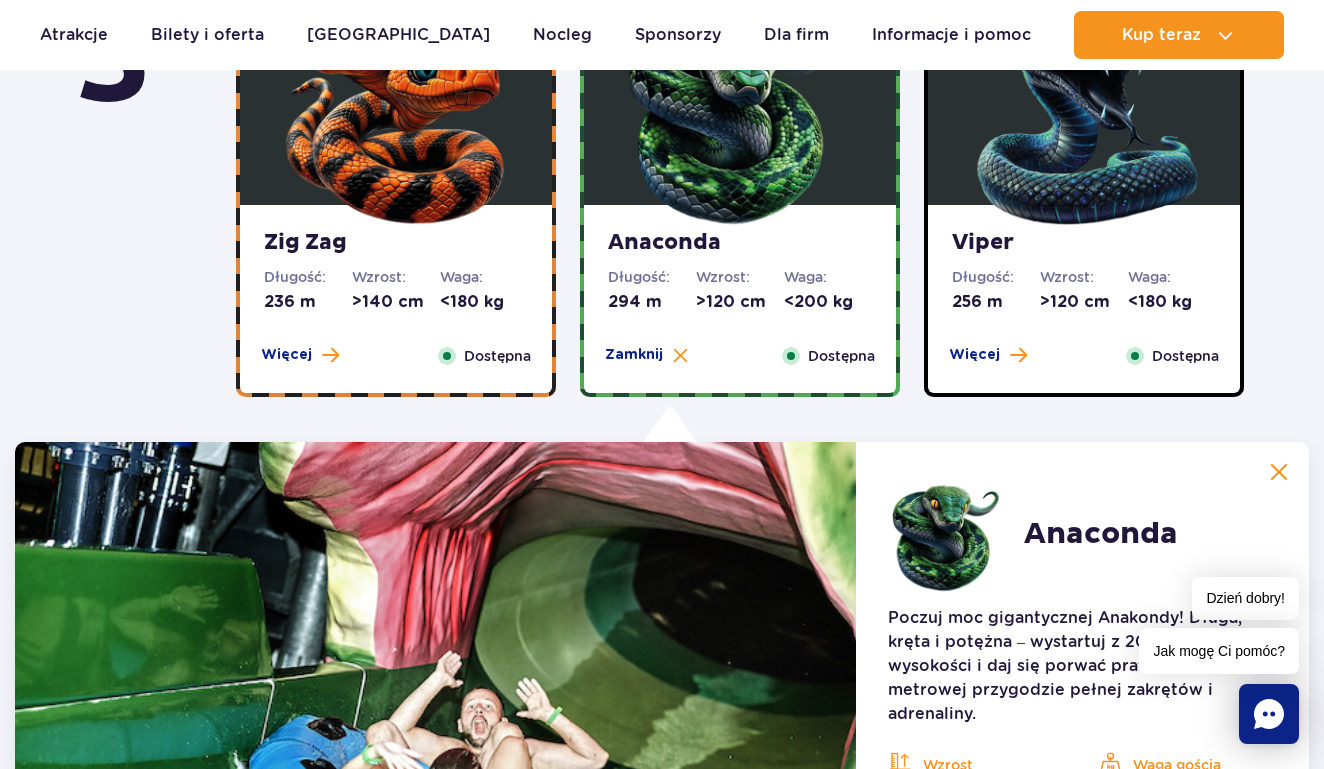 scroll, scrollTop: 1115, scrollLeft: 0, axis: vertical 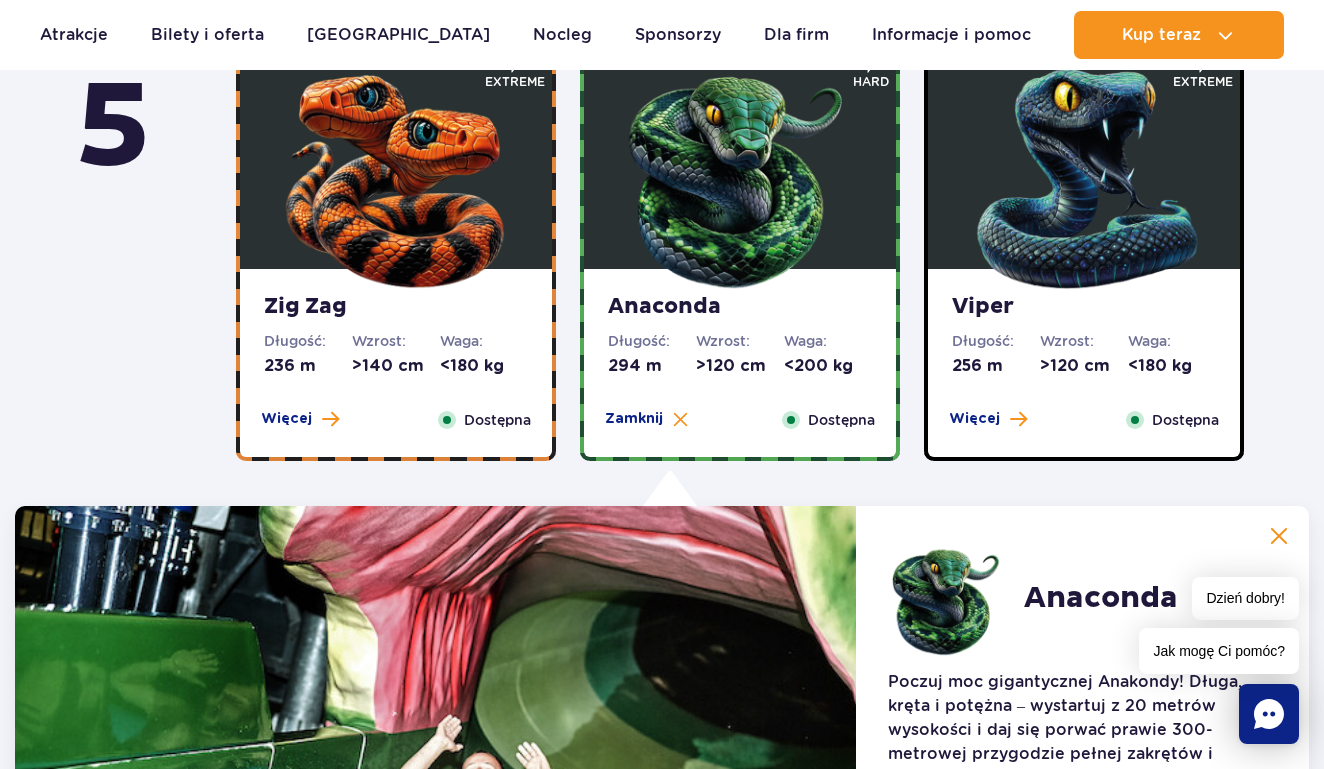 click at bounding box center (396, 174) 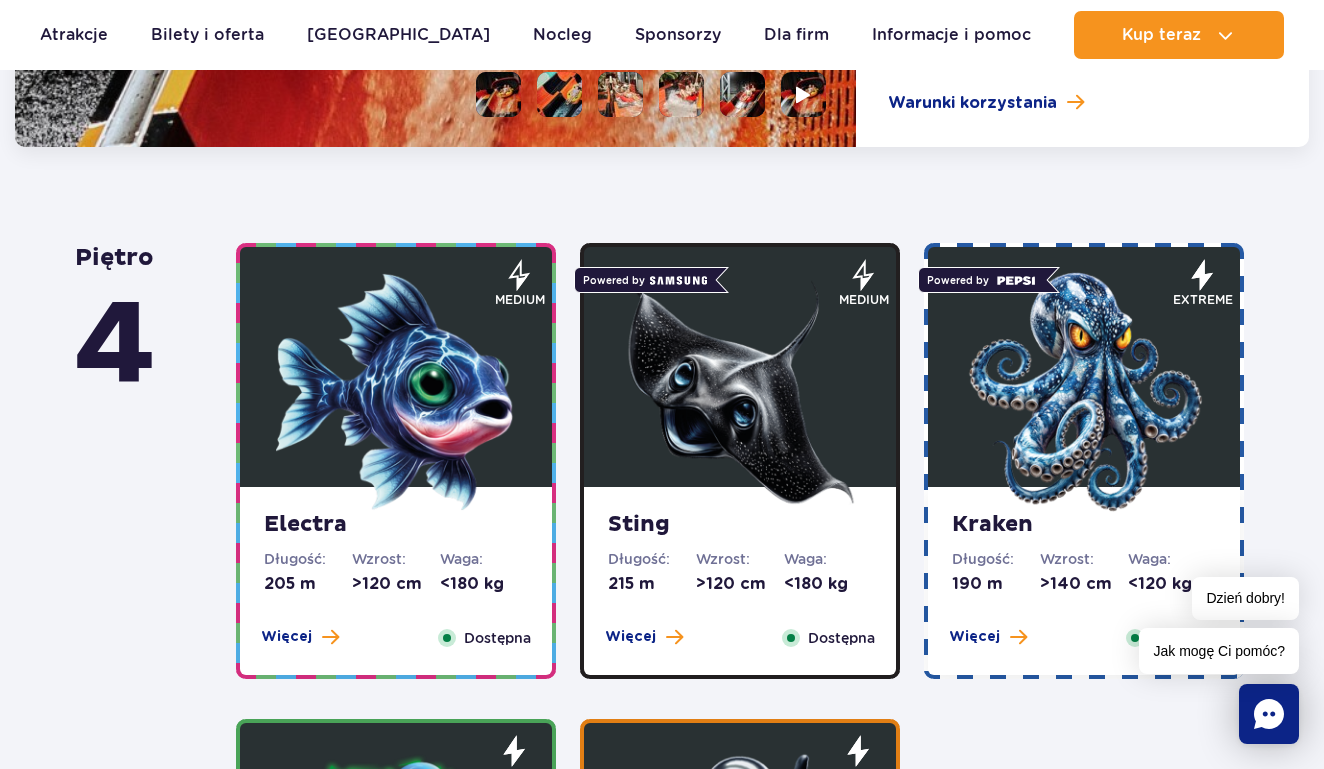 click at bounding box center [396, 392] 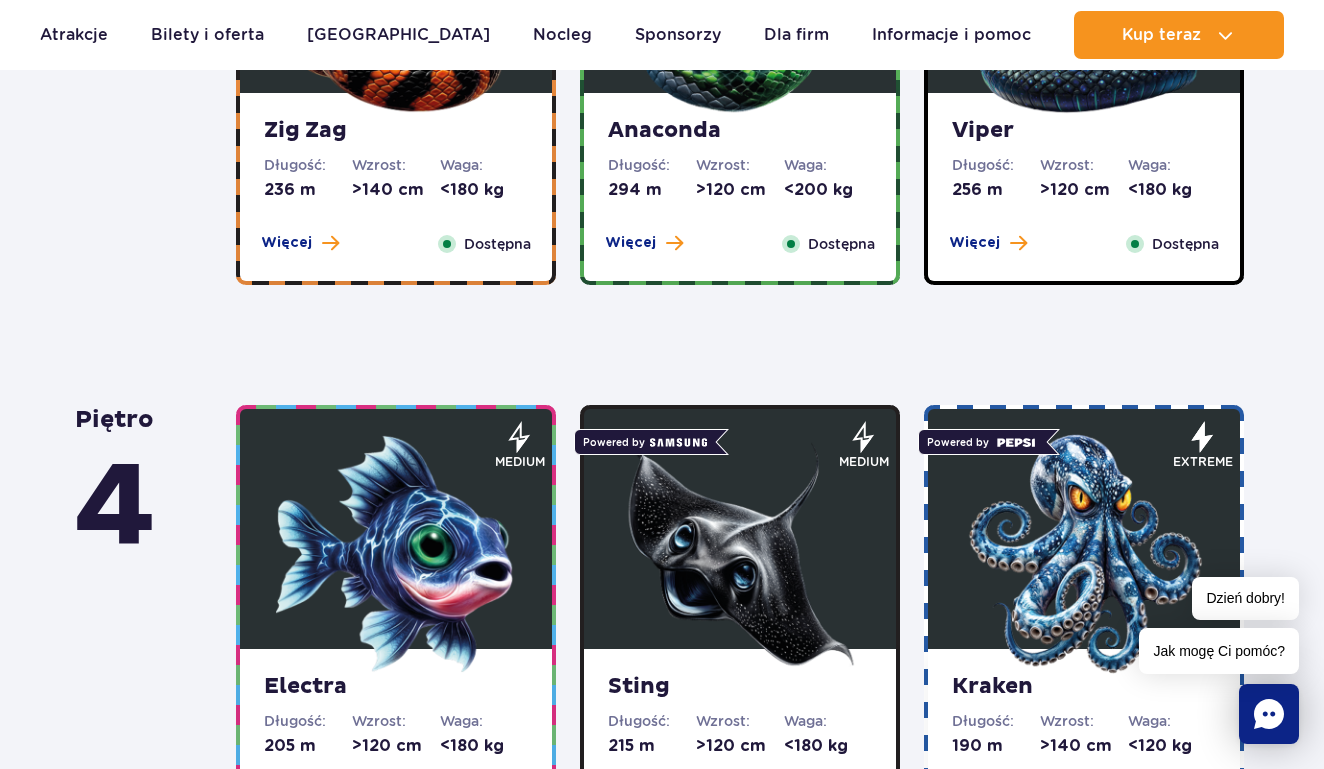 scroll, scrollTop: 1302, scrollLeft: 0, axis: vertical 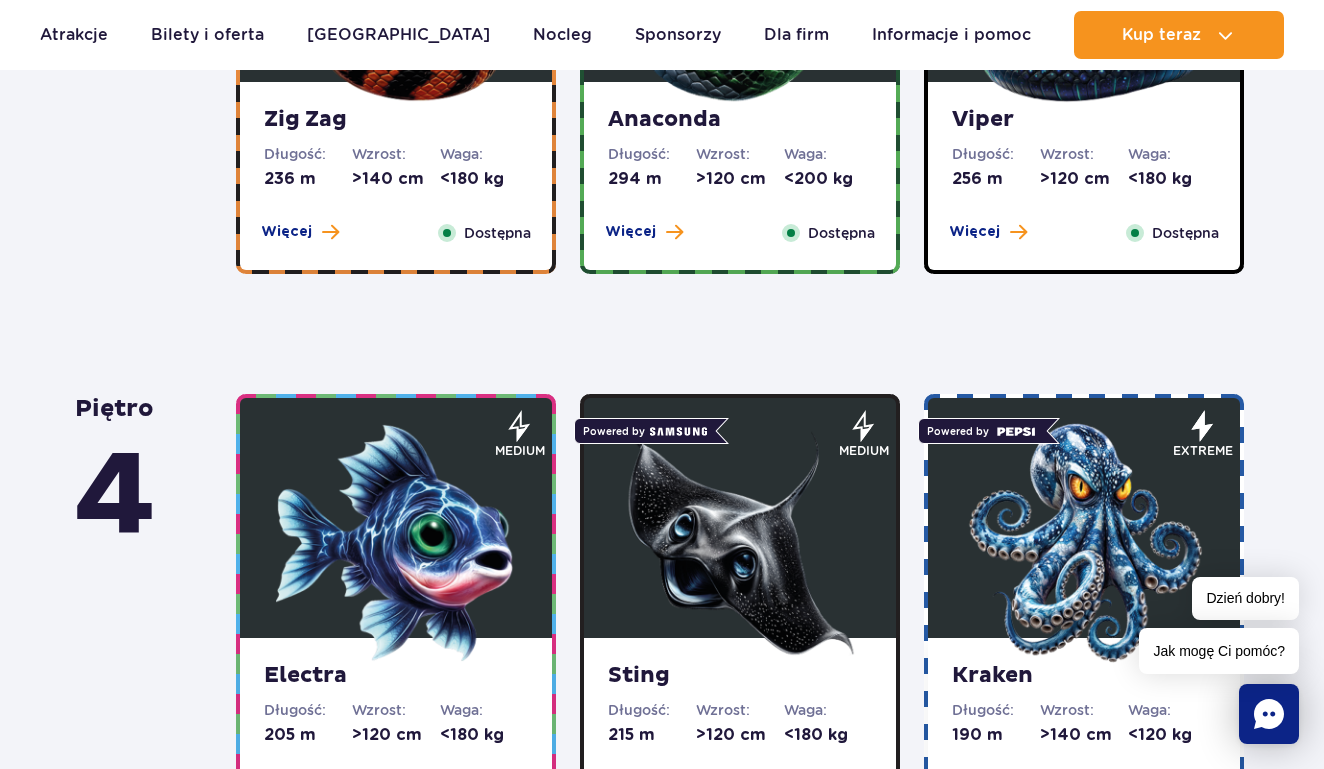 click at bounding box center (740, 543) 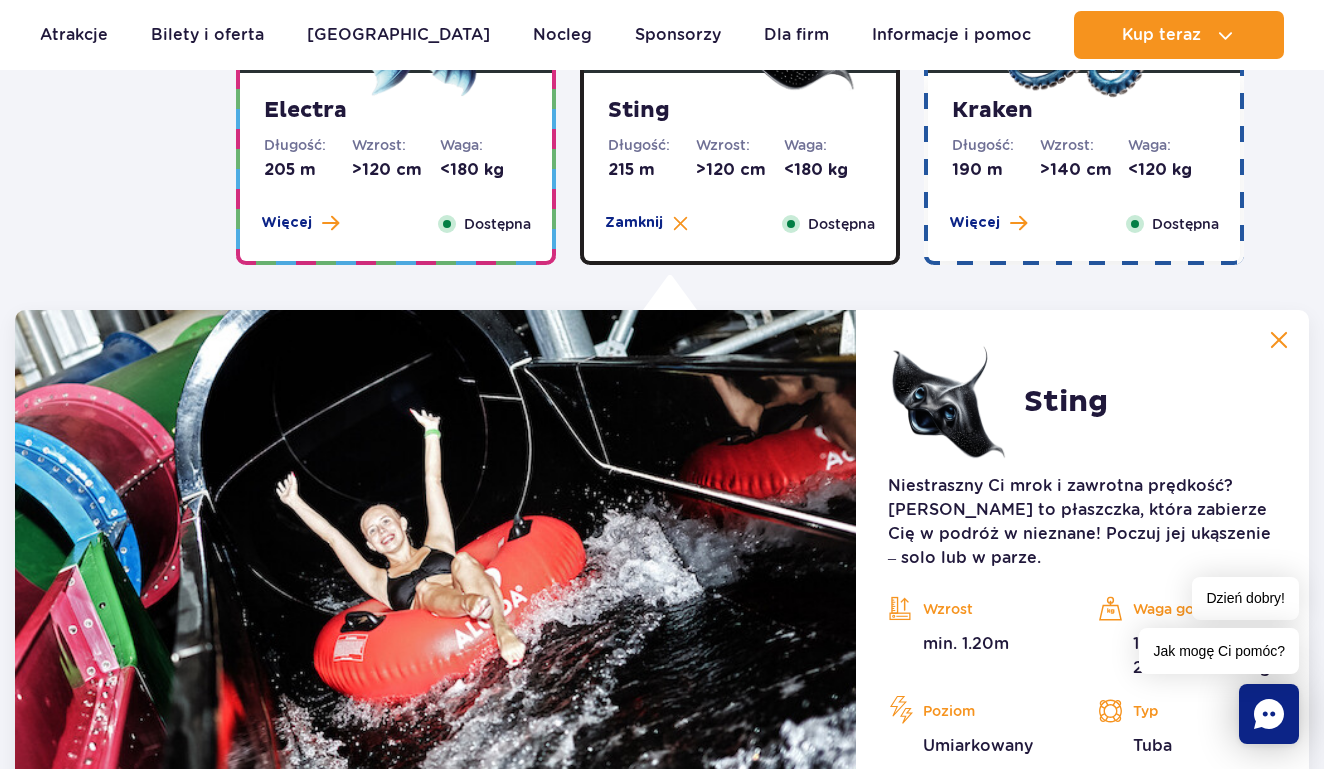 scroll, scrollTop: 1655, scrollLeft: 0, axis: vertical 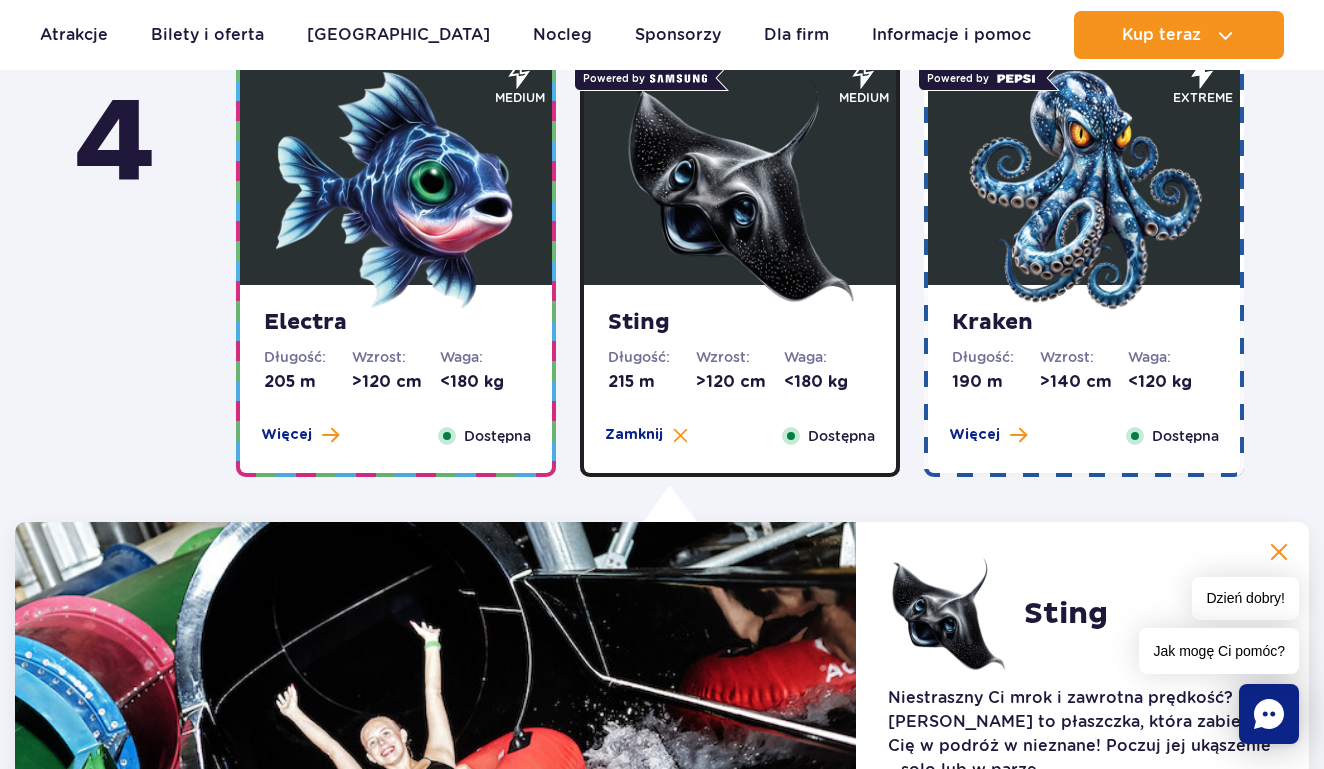 click at bounding box center [1084, 190] 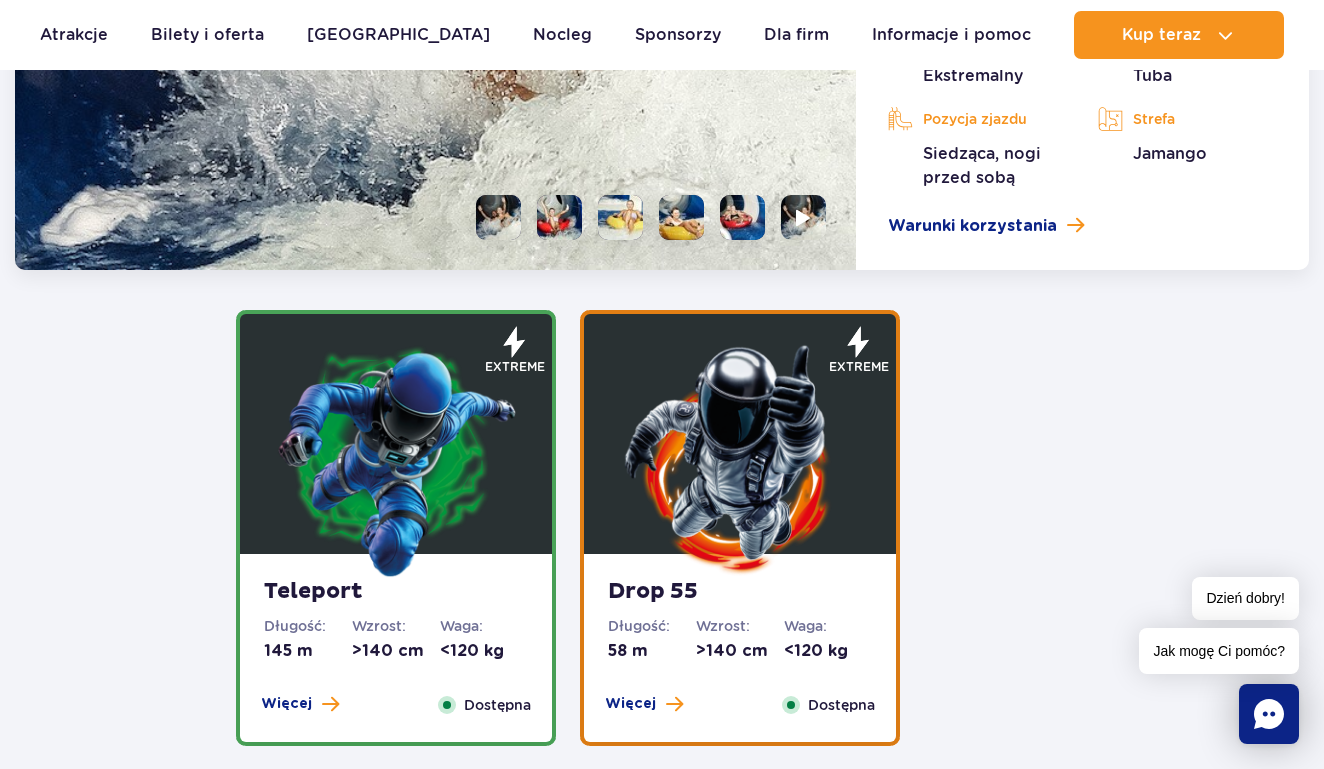 scroll, scrollTop: 2516, scrollLeft: 0, axis: vertical 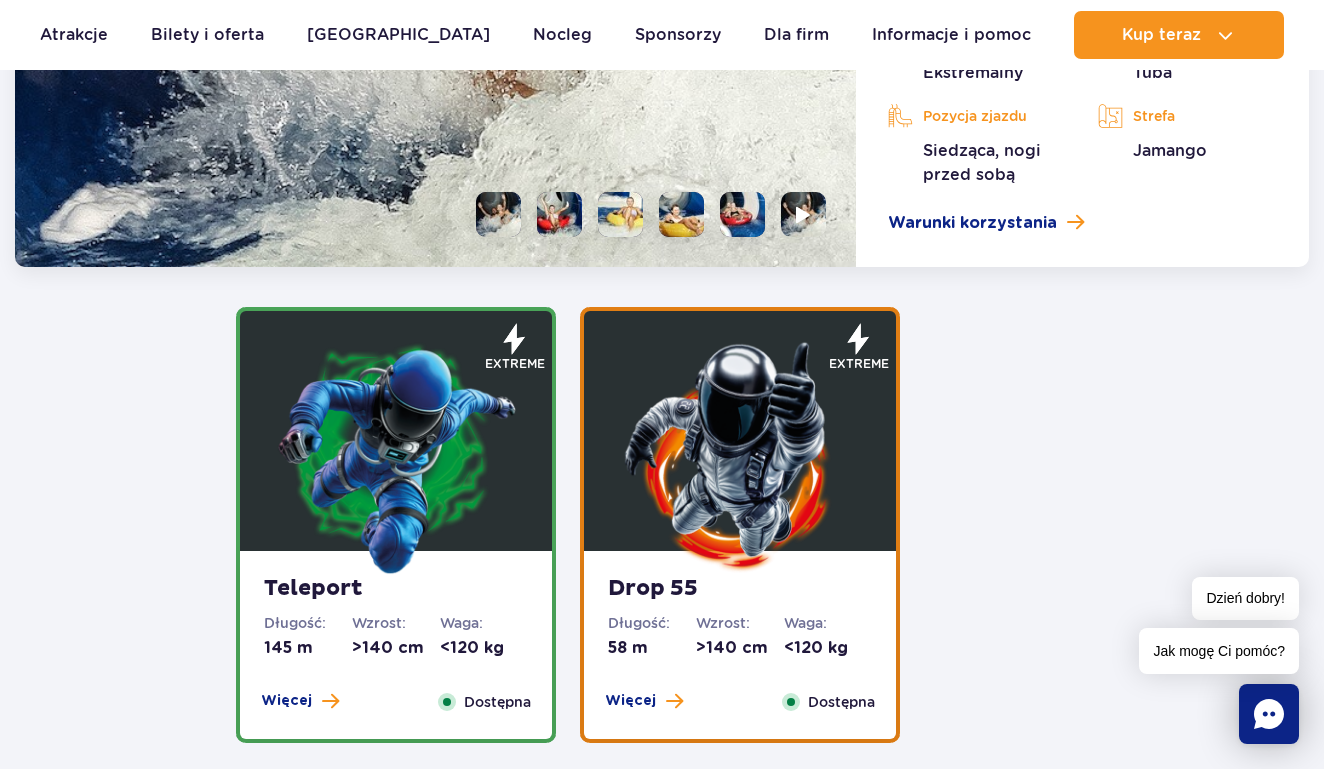 click at bounding box center [396, 456] 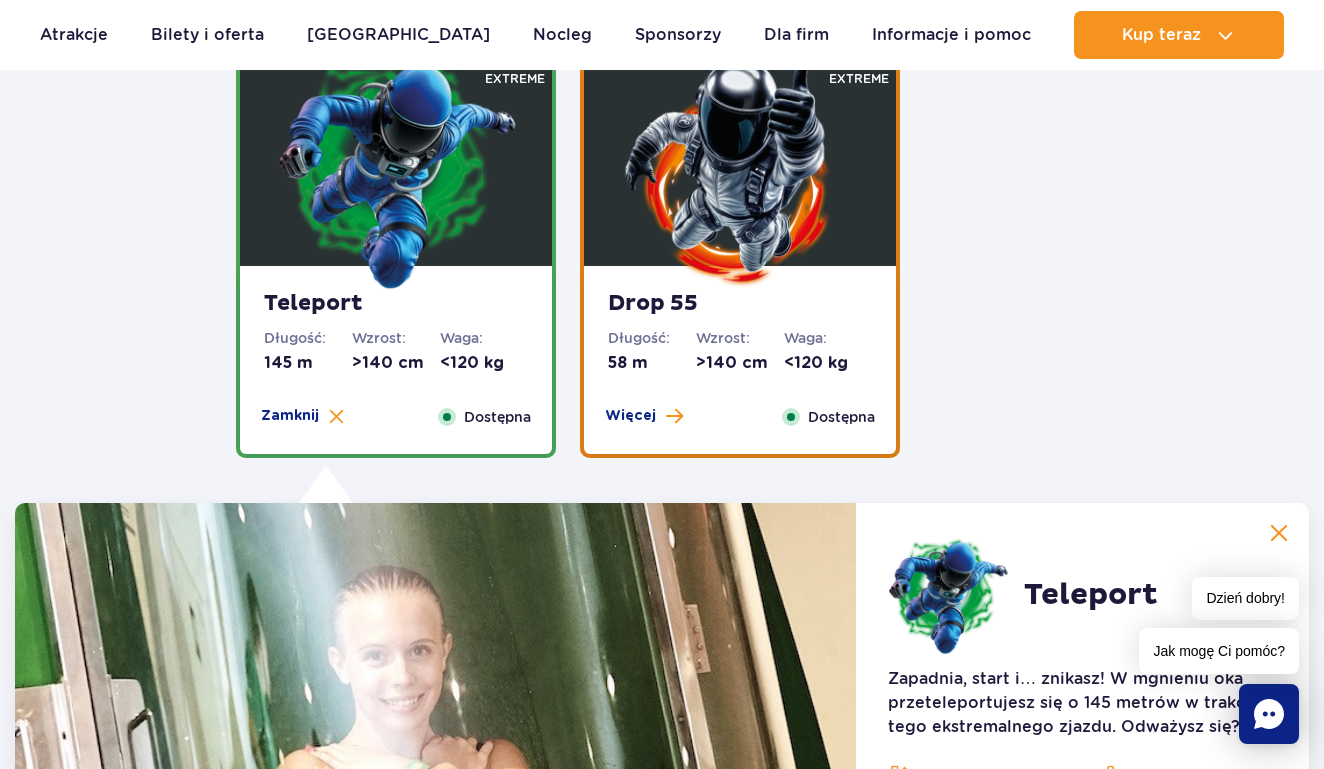 scroll, scrollTop: 1765, scrollLeft: 0, axis: vertical 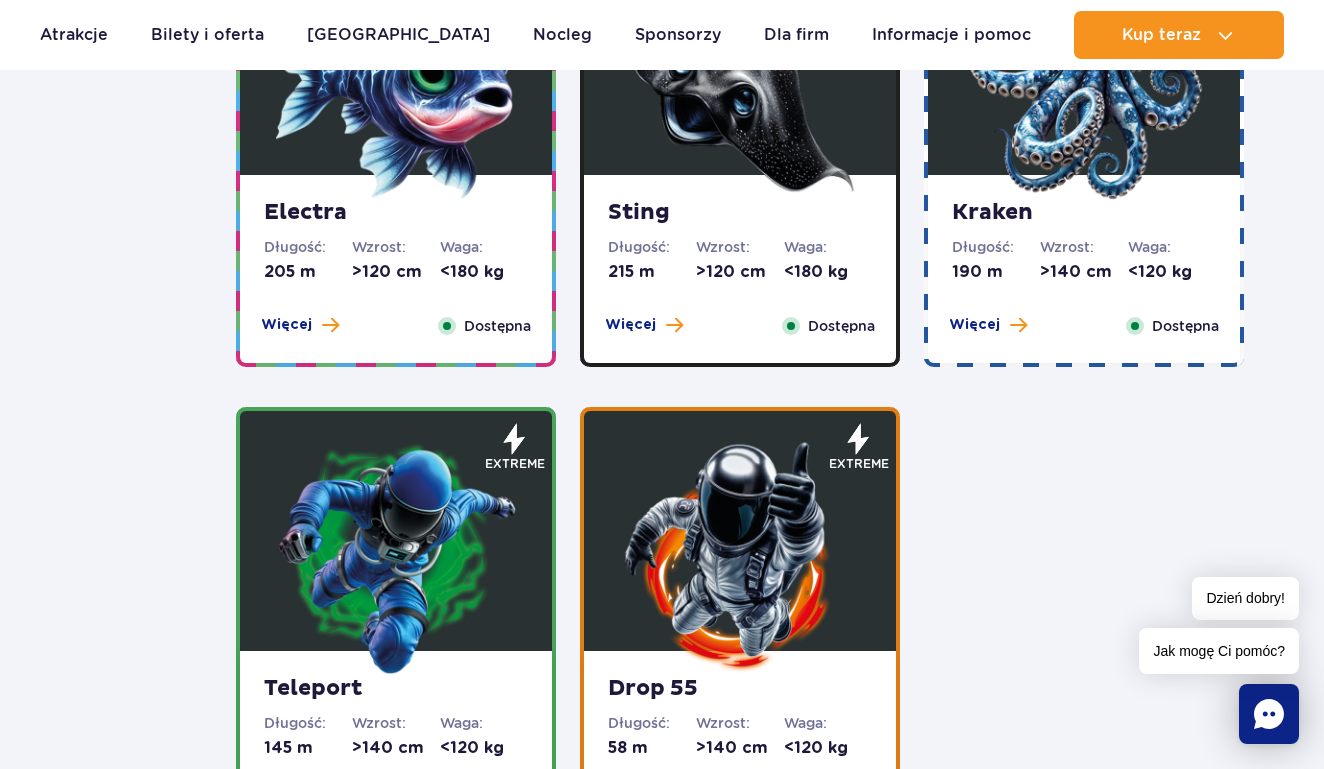 click at bounding box center [740, 556] 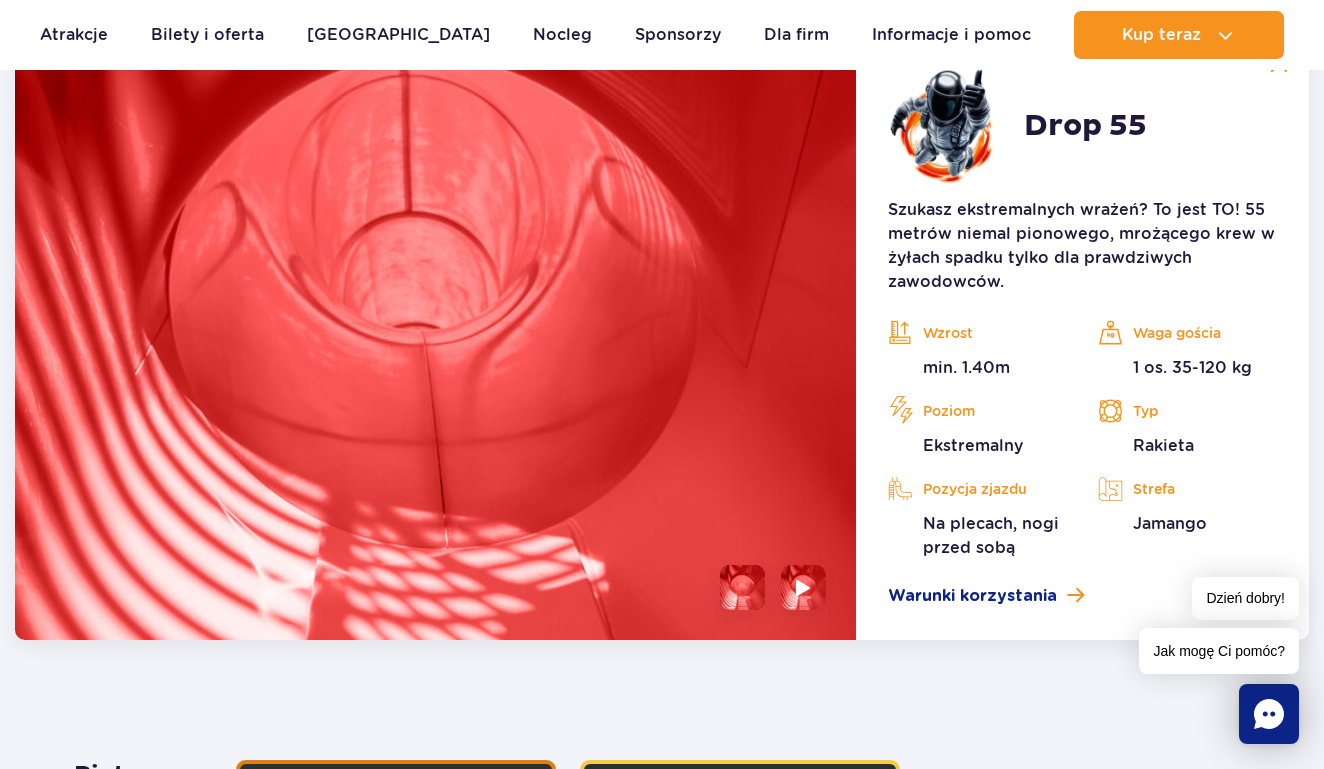 scroll, scrollTop: 2622, scrollLeft: 0, axis: vertical 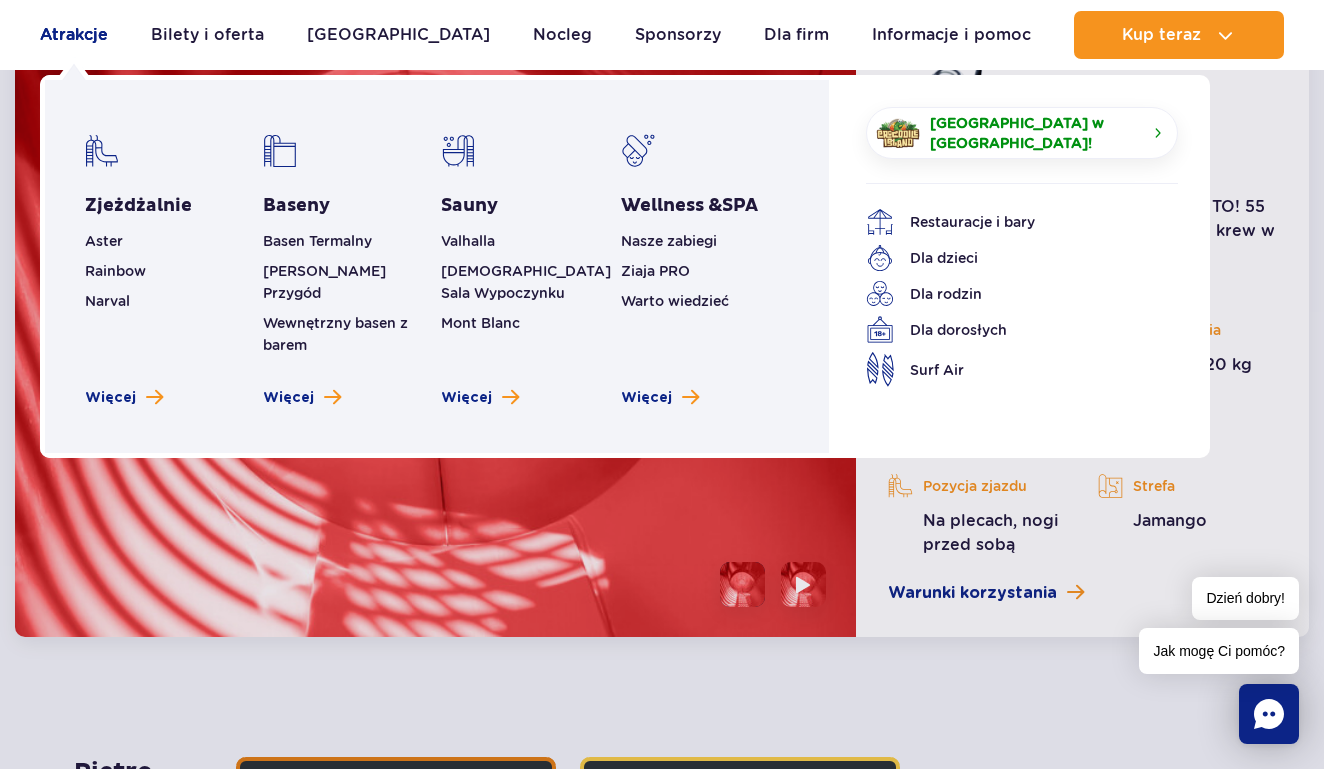 click on "Atrakcje" at bounding box center (74, 35) 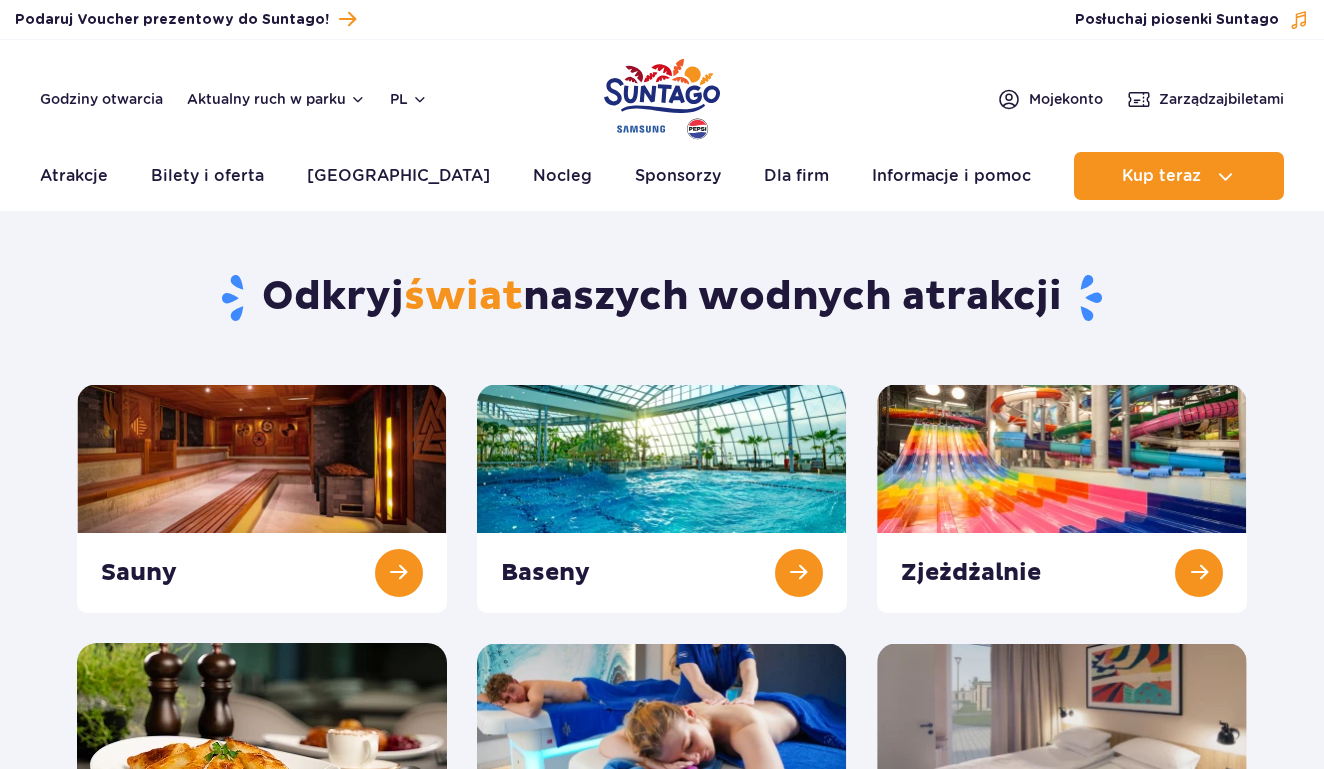 scroll, scrollTop: 0, scrollLeft: 0, axis: both 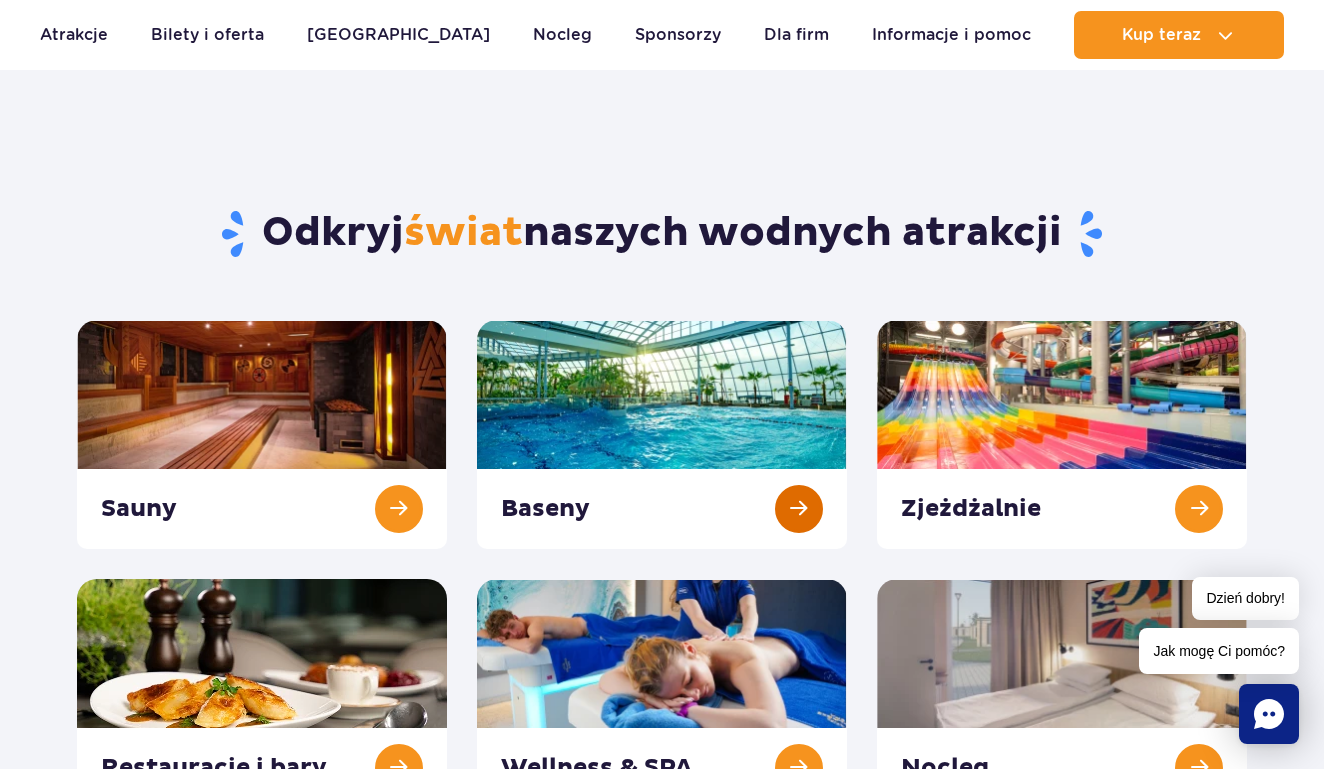 click at bounding box center (662, 434) 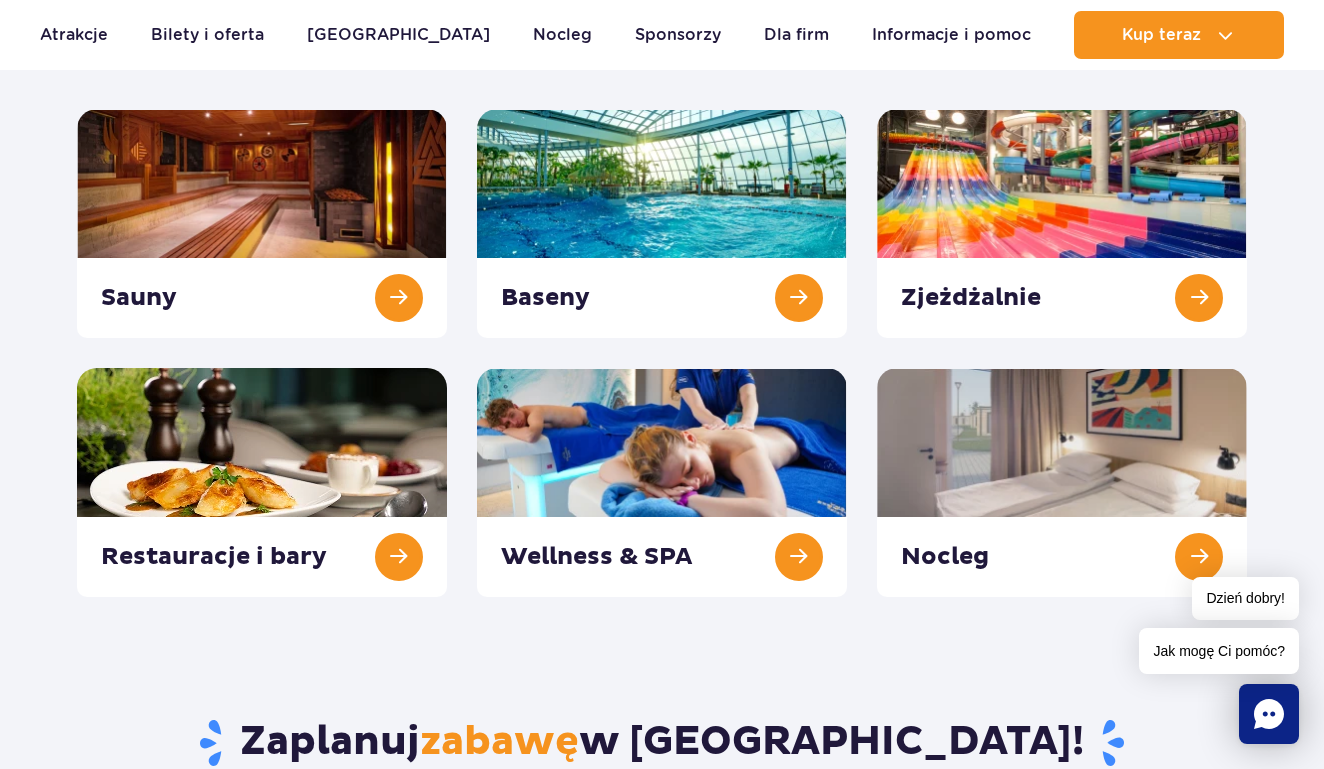 scroll, scrollTop: 277, scrollLeft: 0, axis: vertical 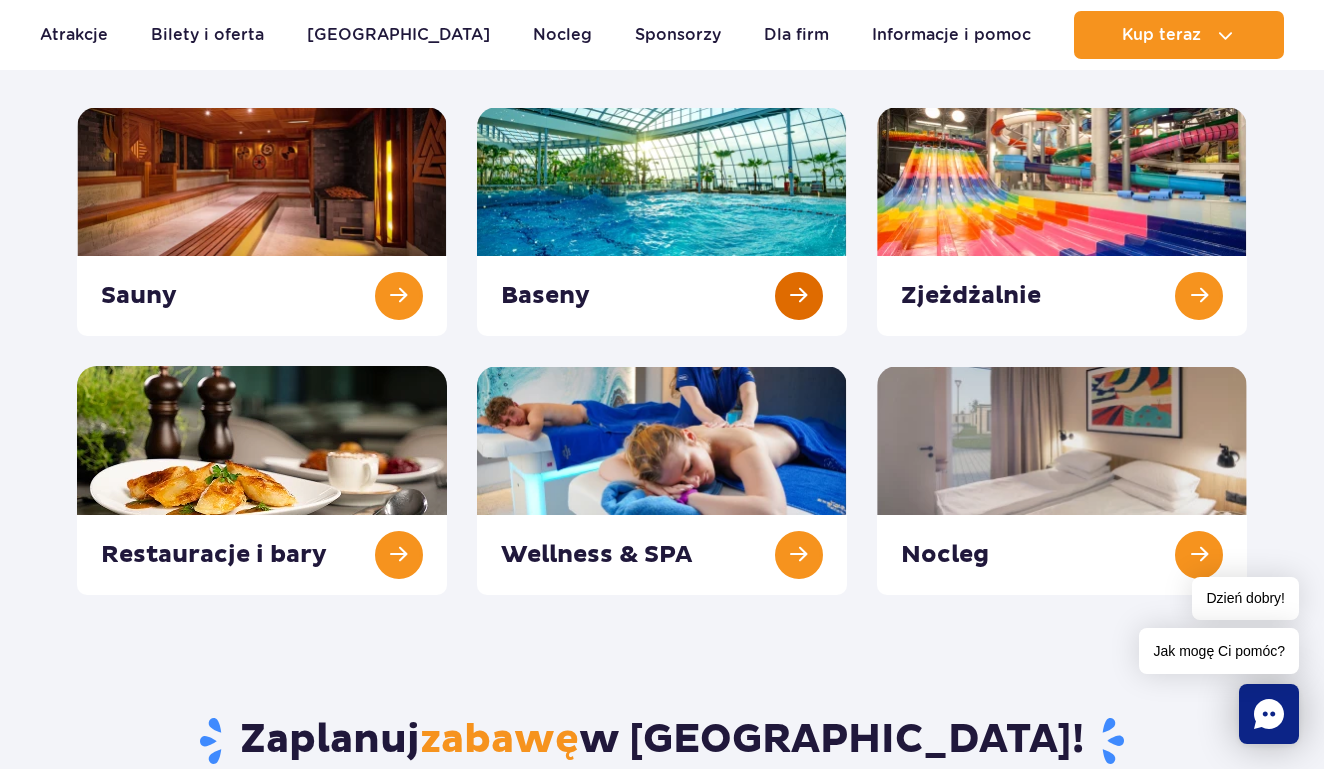 click at bounding box center (662, 221) 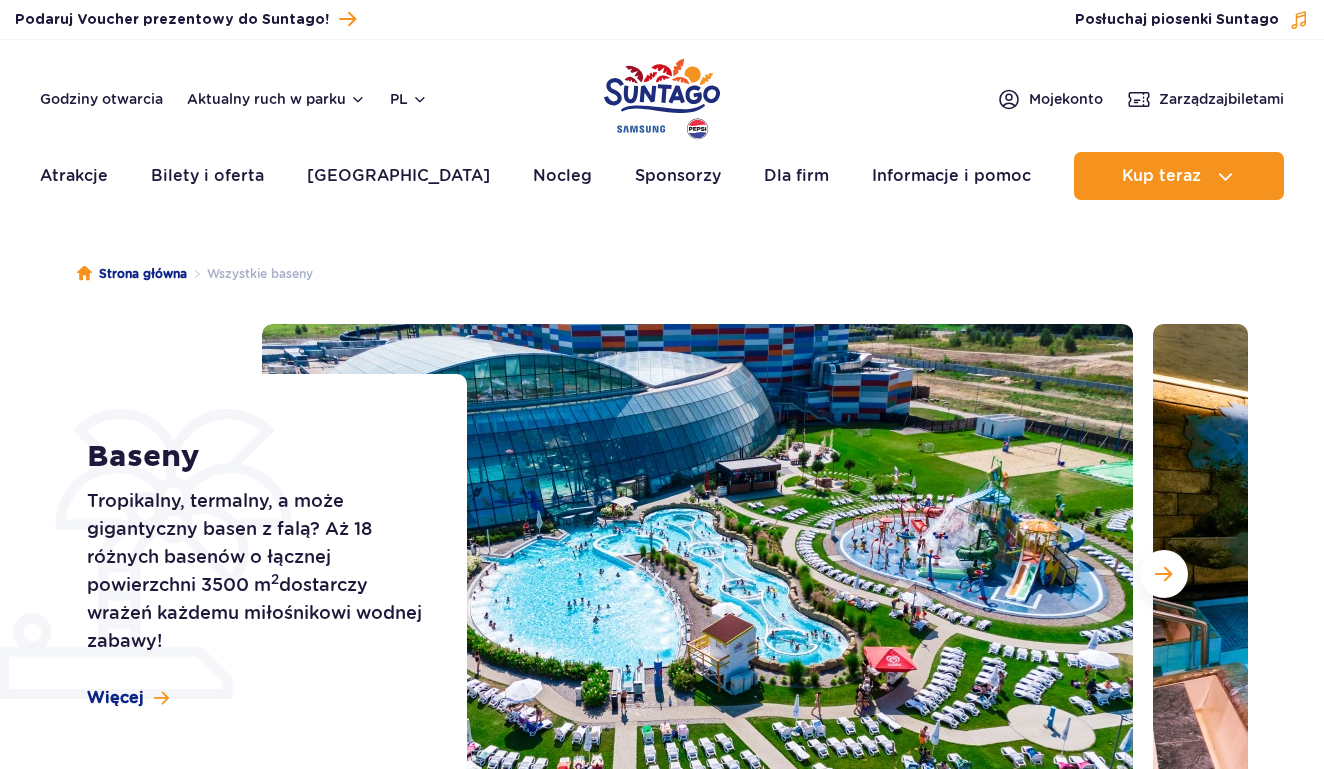 scroll, scrollTop: 0, scrollLeft: 0, axis: both 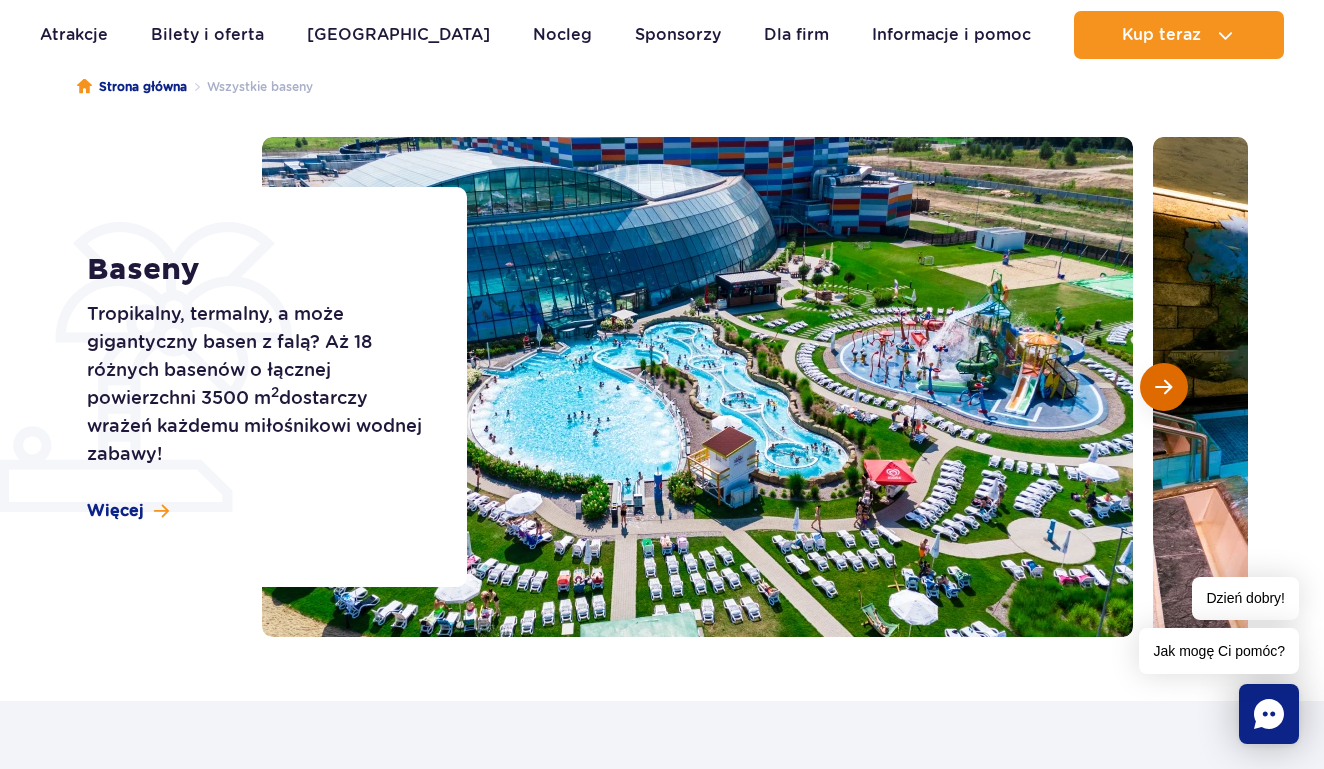 click at bounding box center [1164, 387] 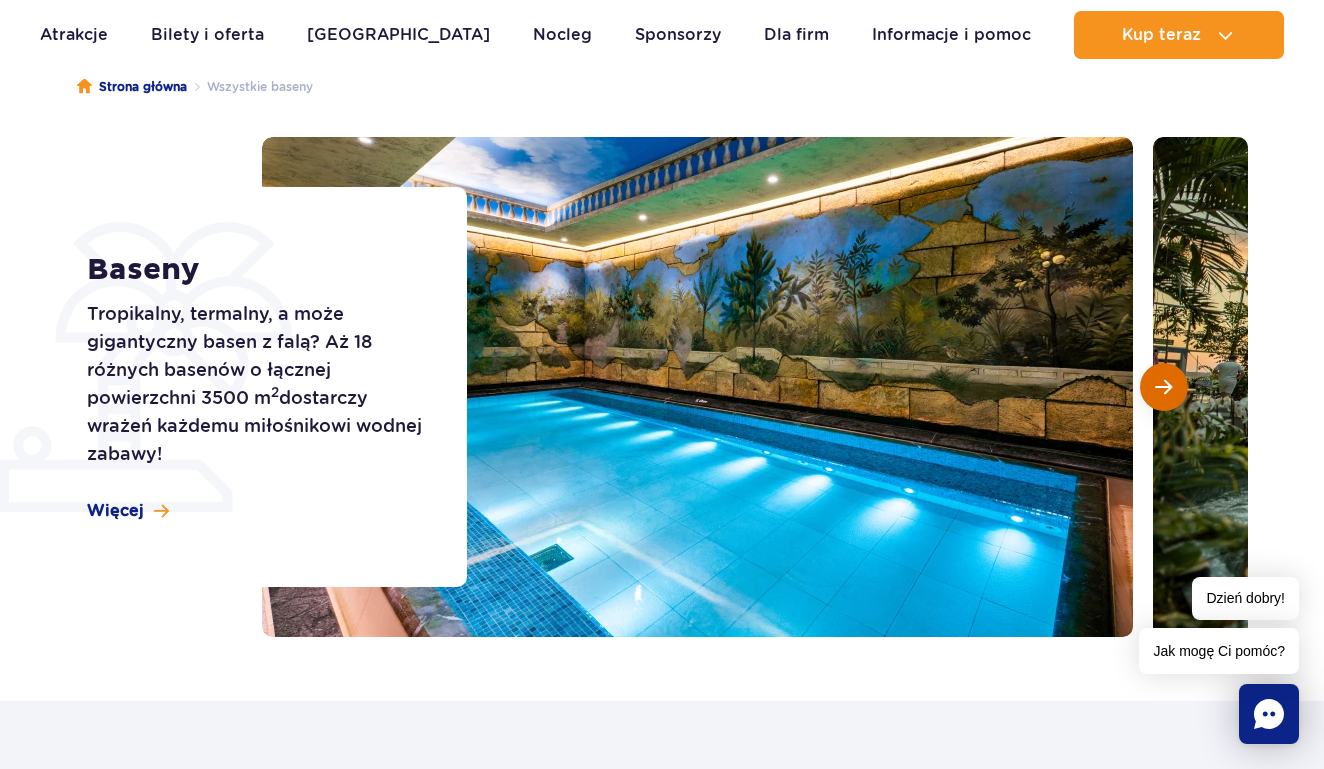 click at bounding box center [1164, 387] 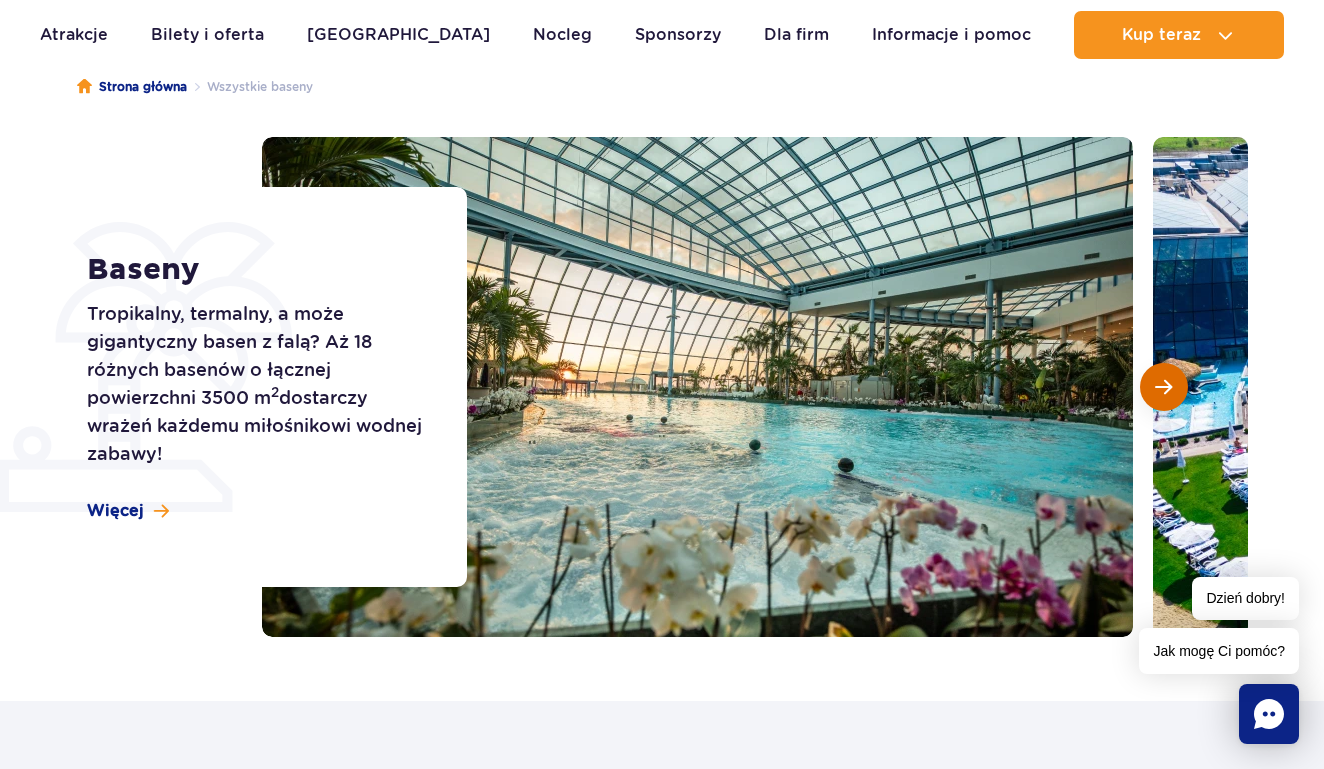 click at bounding box center (1164, 387) 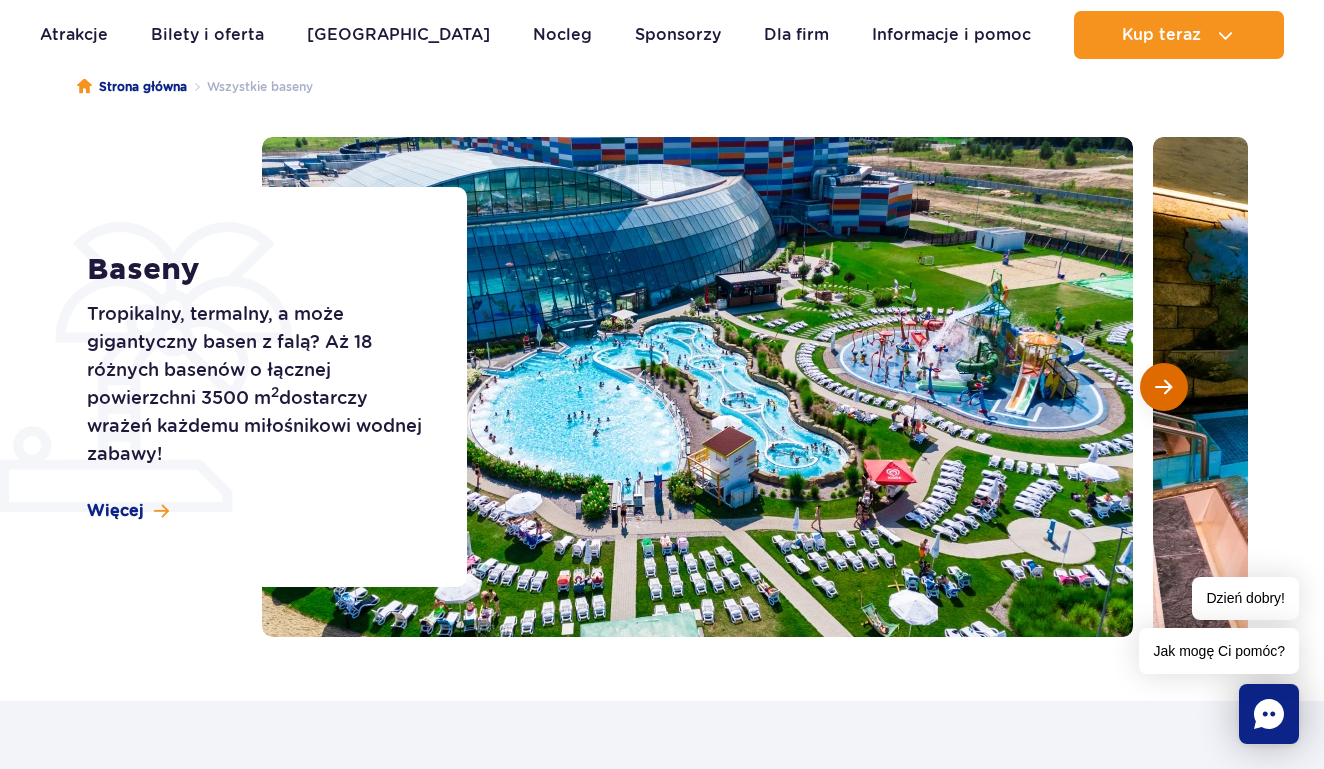 click at bounding box center (1164, 387) 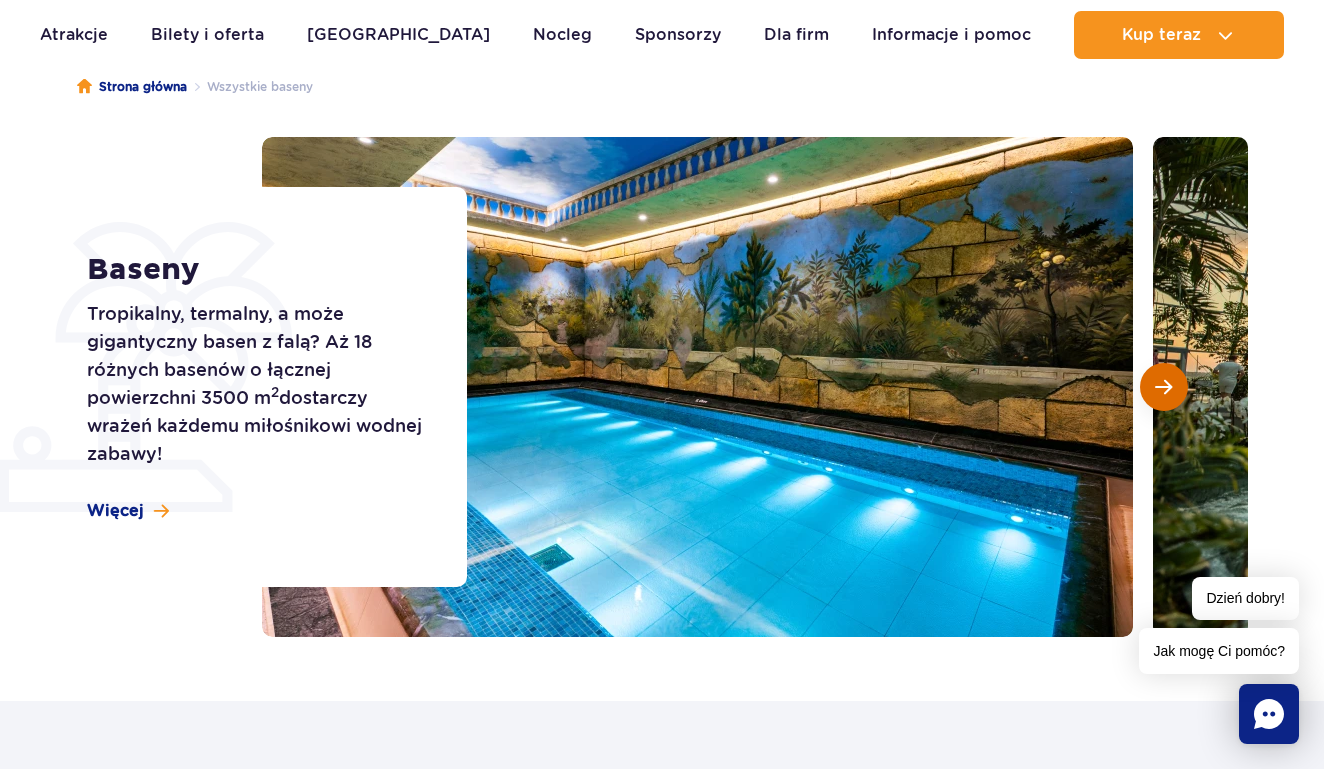 click at bounding box center [1164, 387] 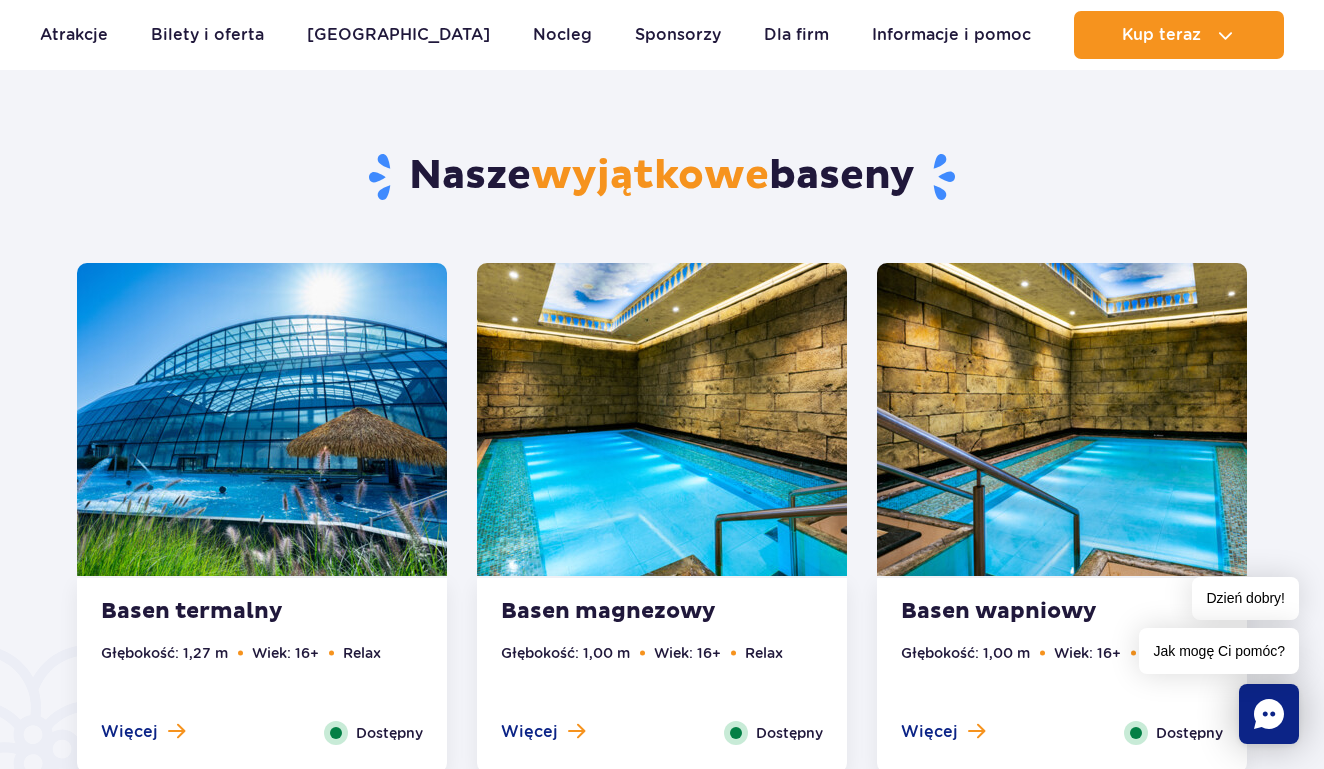 scroll, scrollTop: 869, scrollLeft: 0, axis: vertical 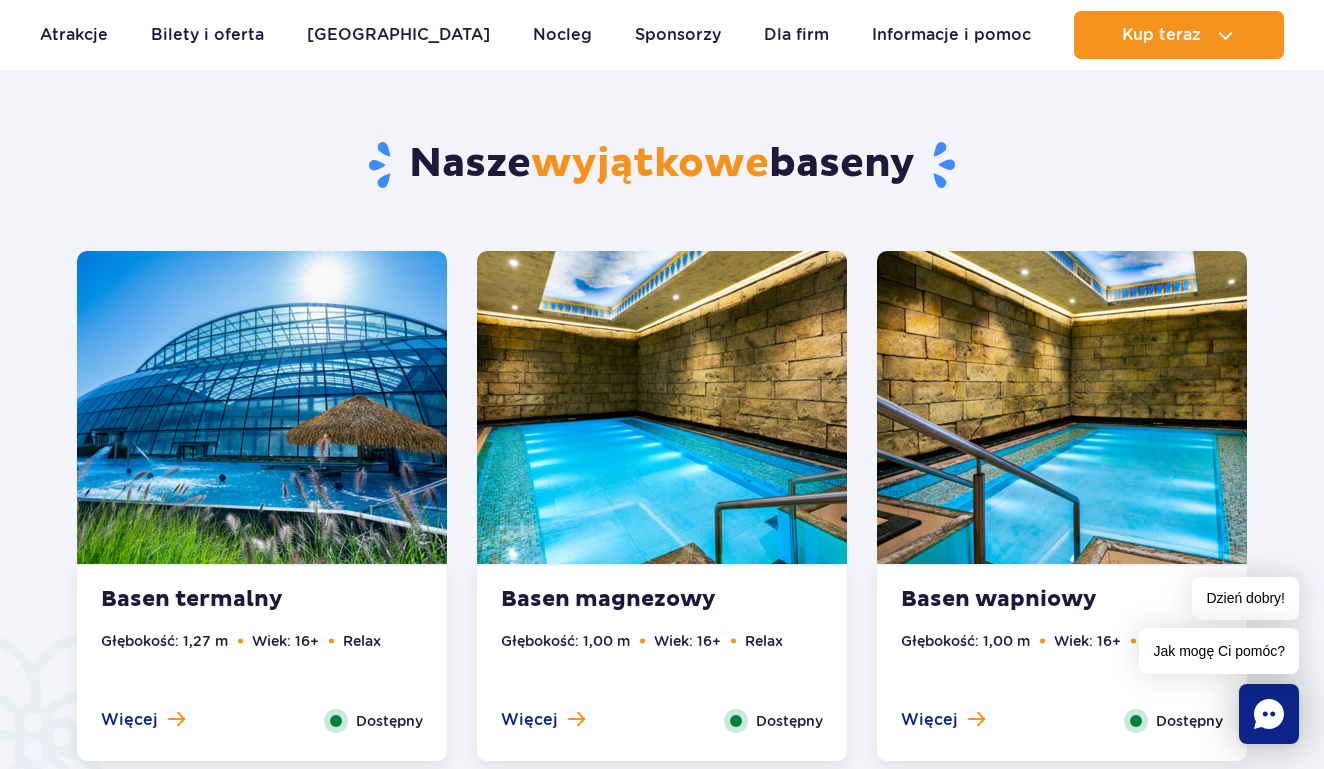 click at bounding box center (262, 407) 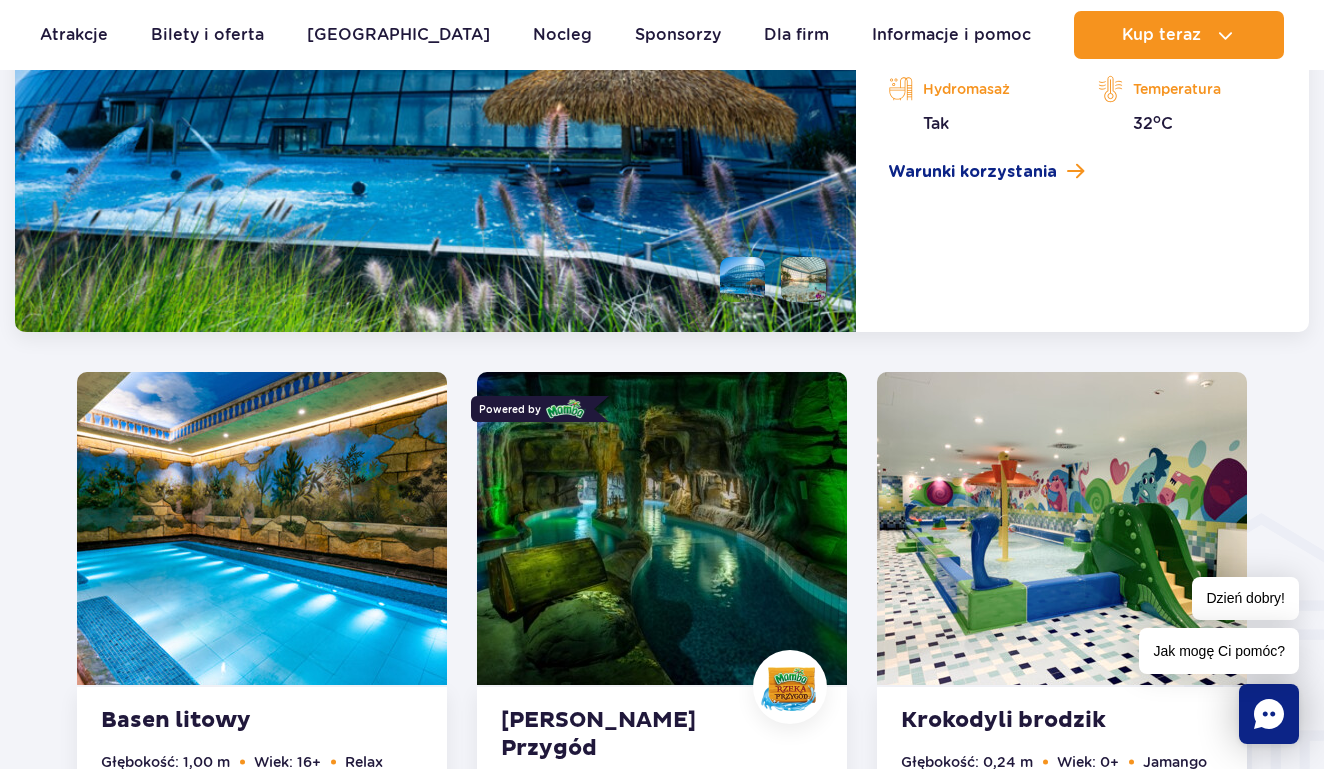 scroll, scrollTop: 1933, scrollLeft: 0, axis: vertical 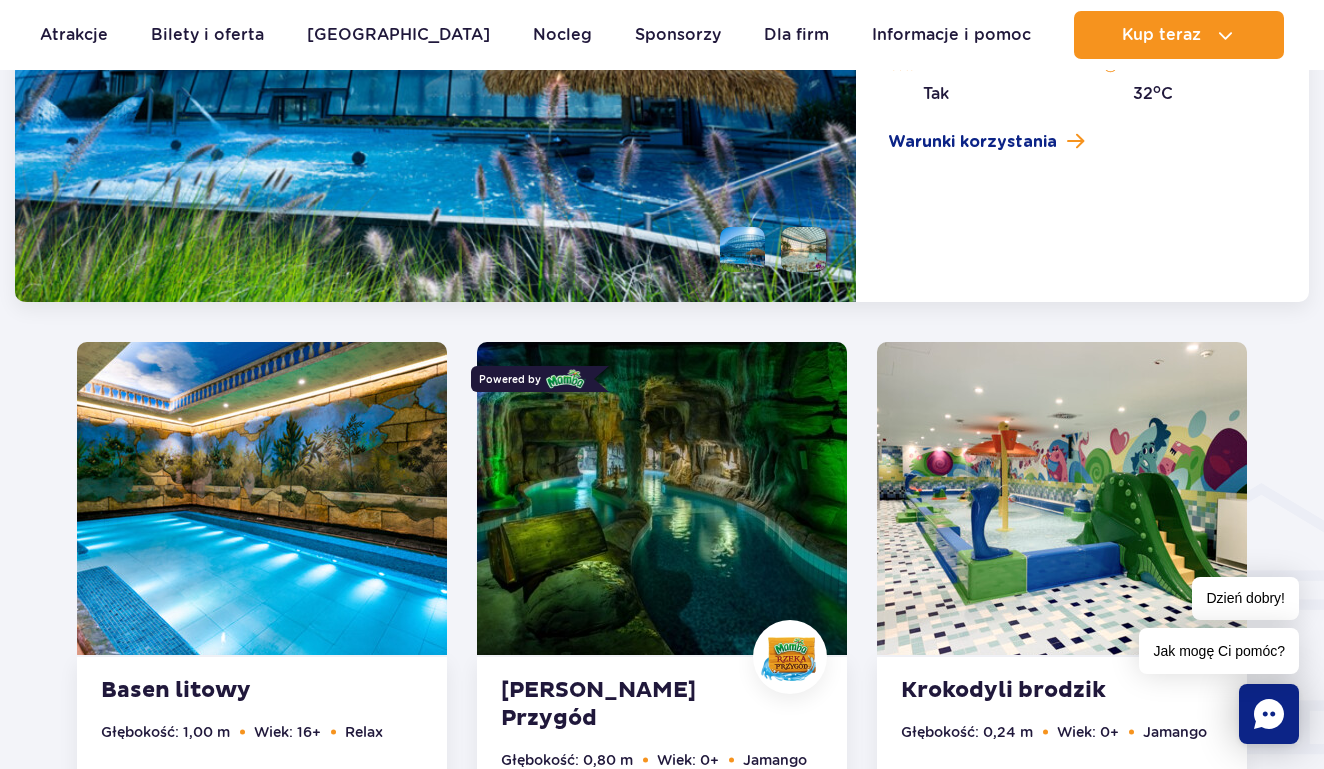click at bounding box center (662, 498) 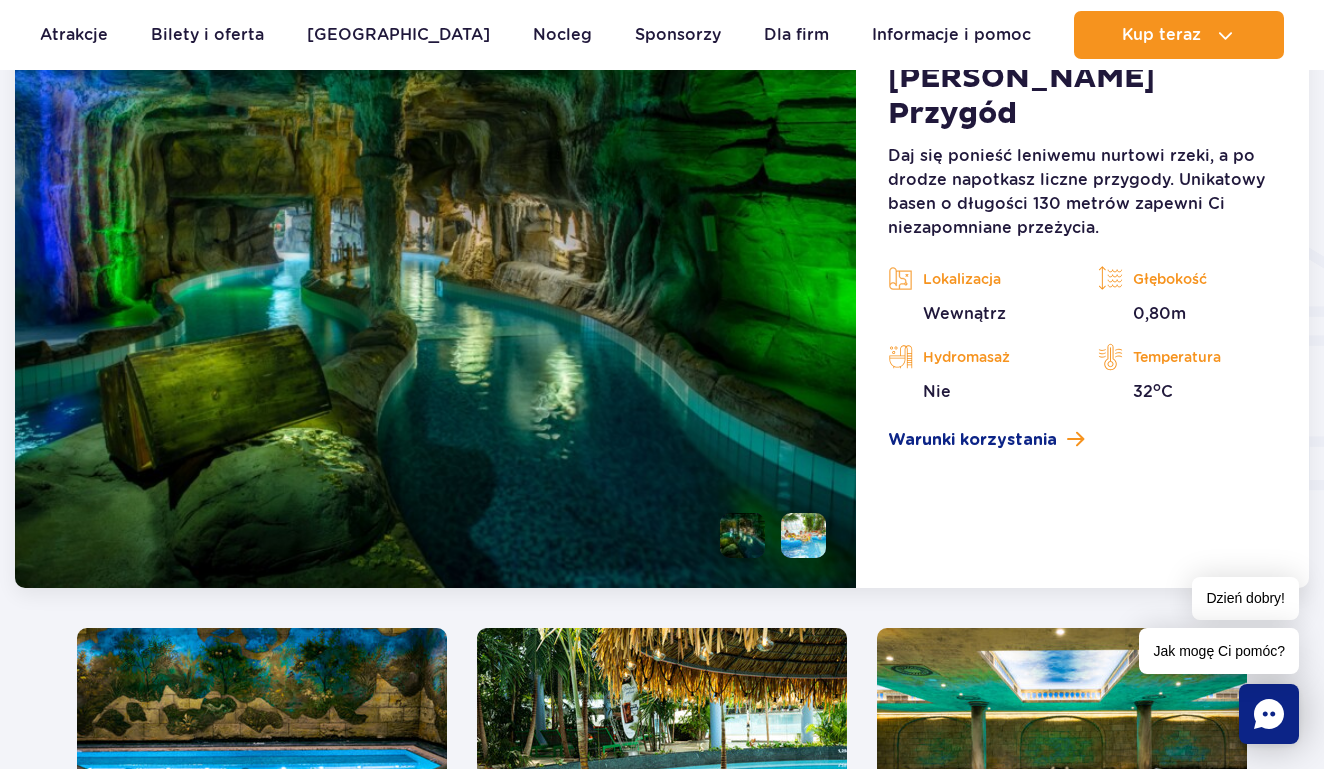 scroll, scrollTop: 2197, scrollLeft: 0, axis: vertical 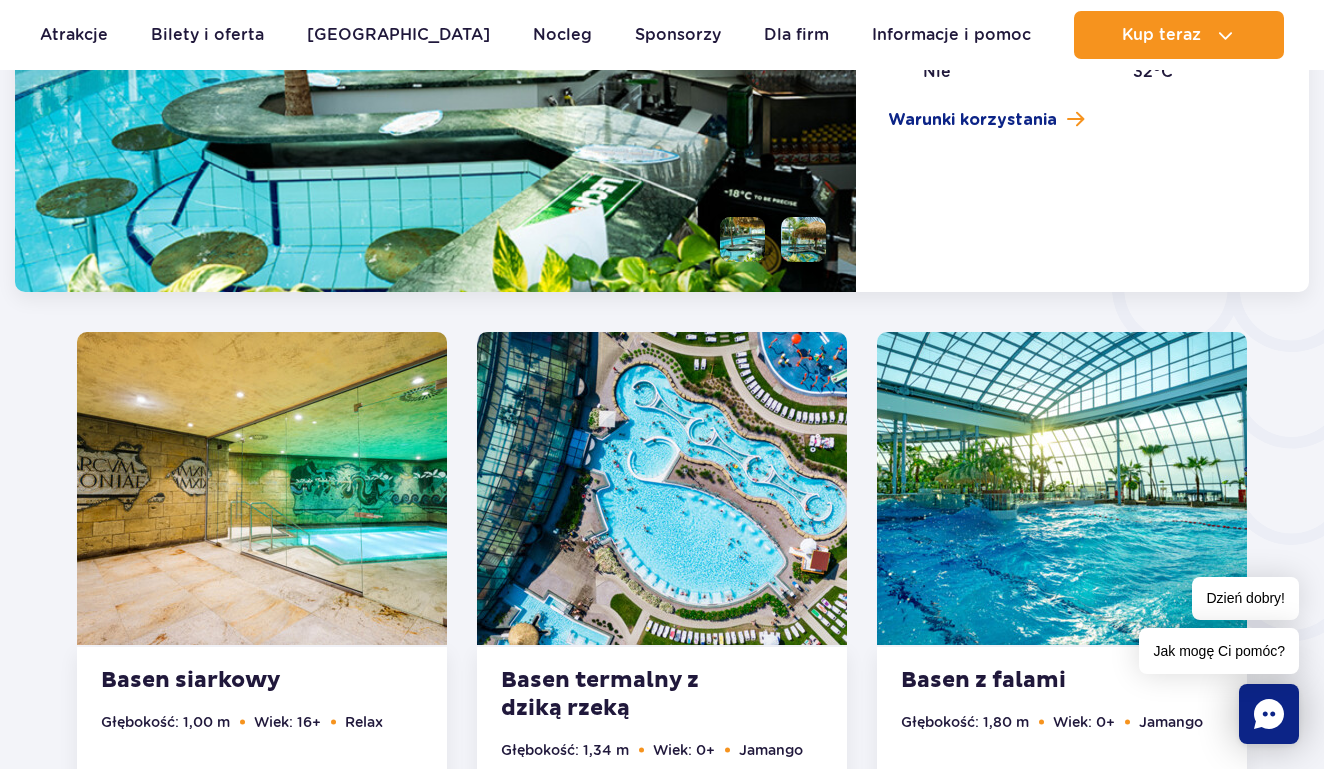 click at bounding box center [1062, 488] 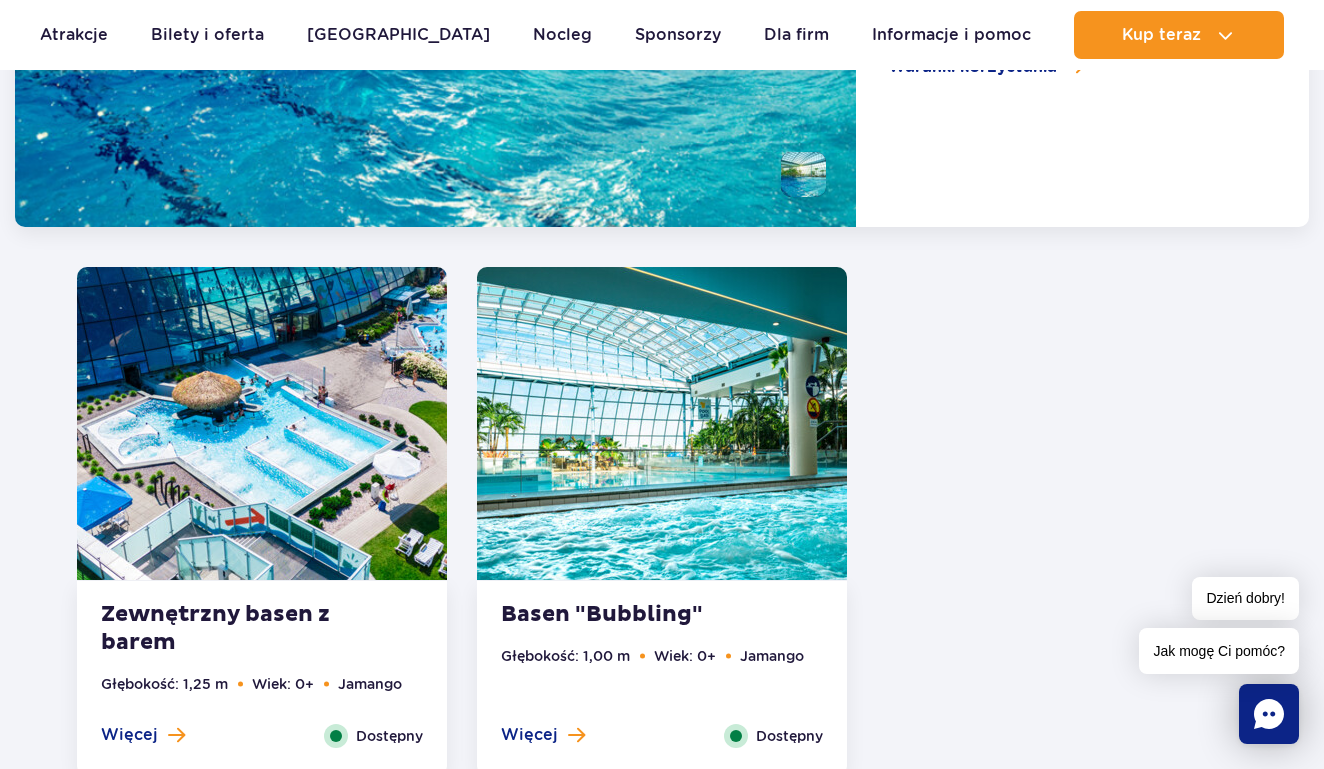 scroll, scrollTop: 3727, scrollLeft: 0, axis: vertical 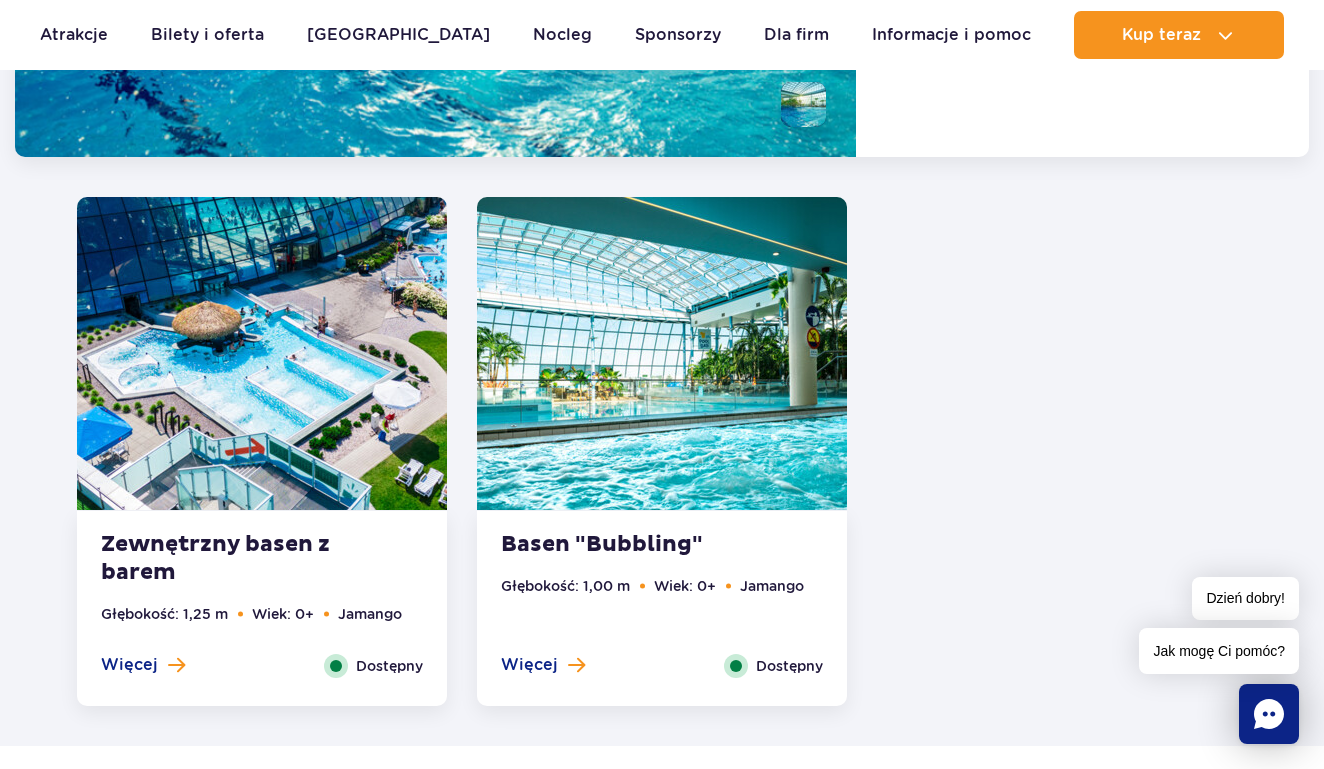click at bounding box center (662, 353) 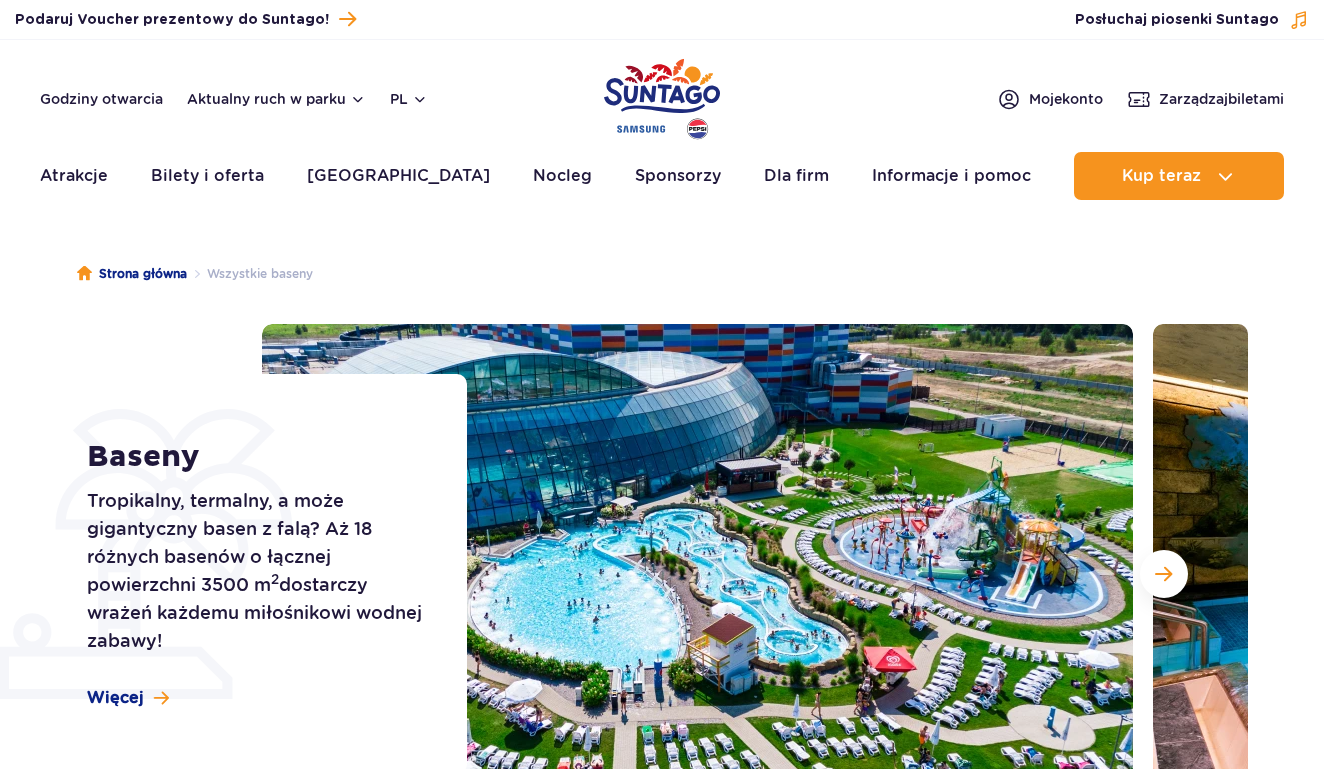 scroll, scrollTop: 0, scrollLeft: 0, axis: both 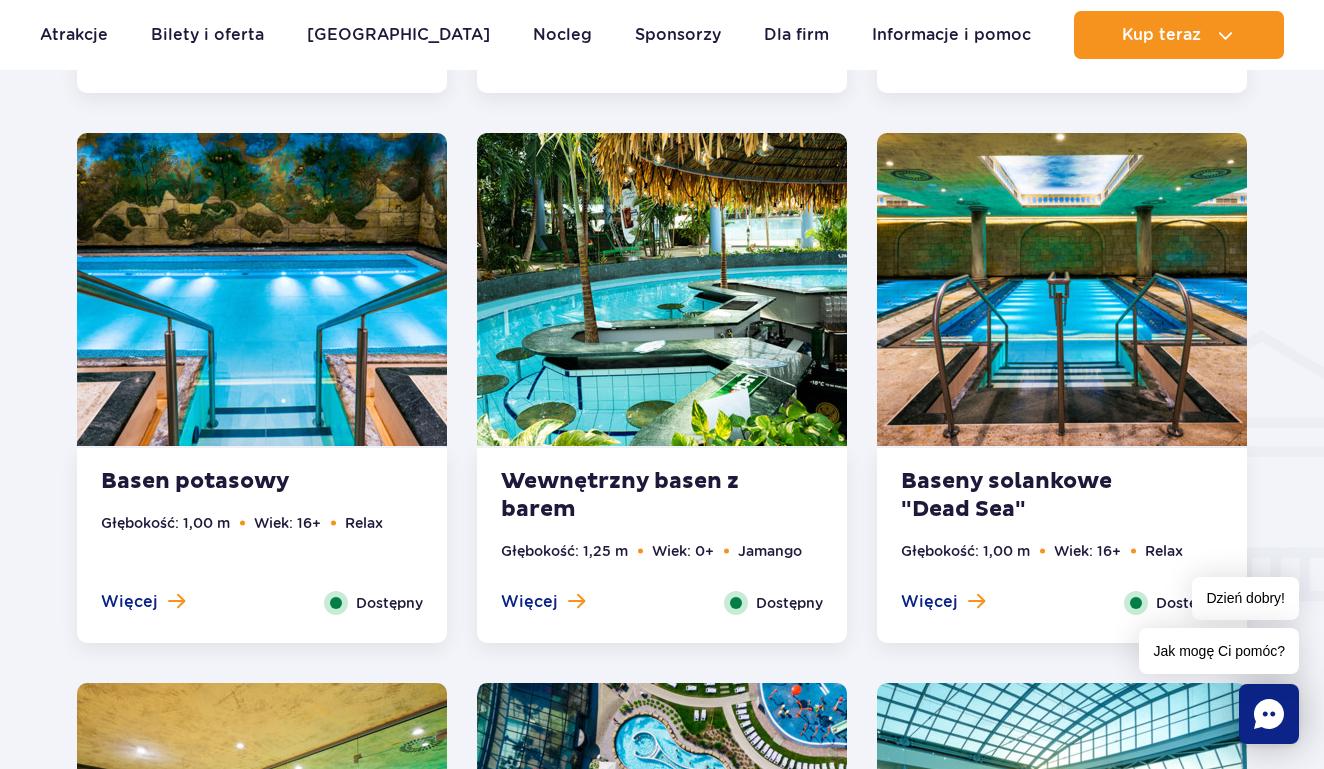 click at bounding box center (662, 289) 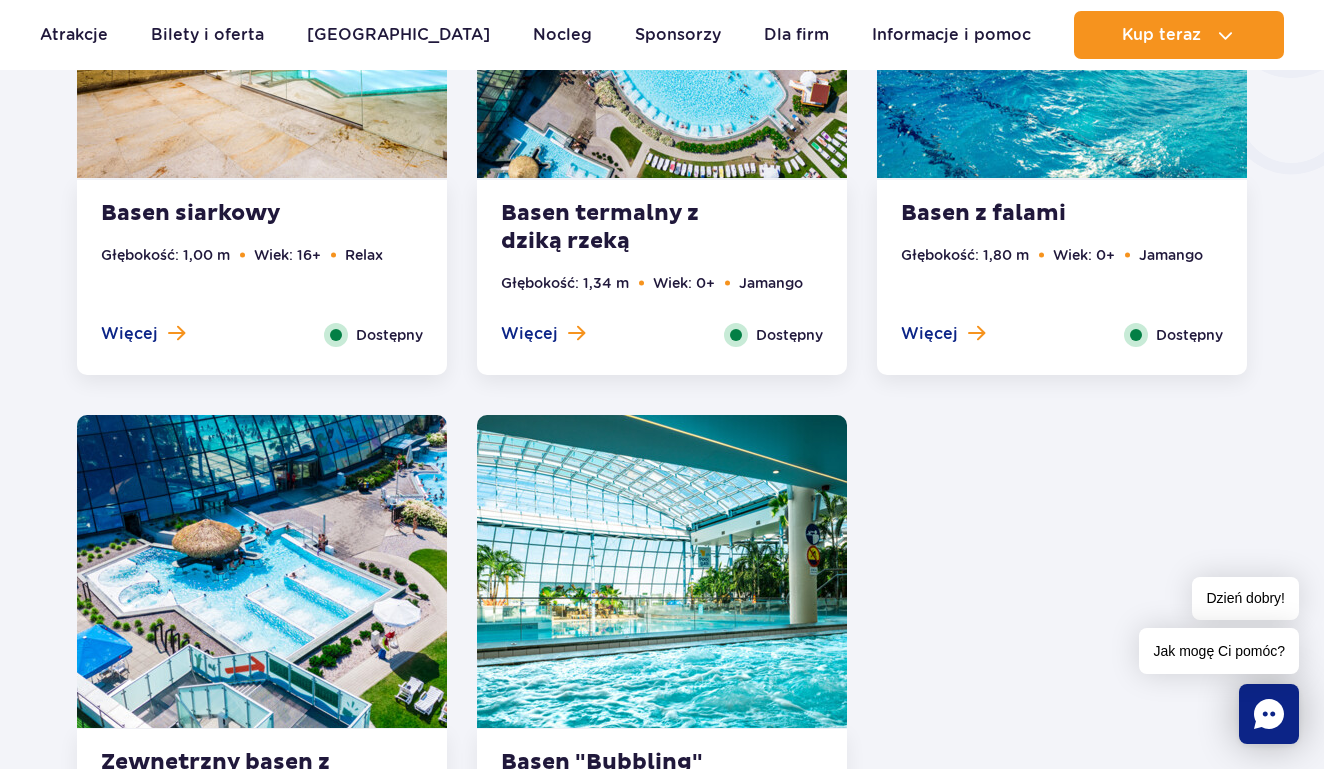 scroll, scrollTop: 3677, scrollLeft: 0, axis: vertical 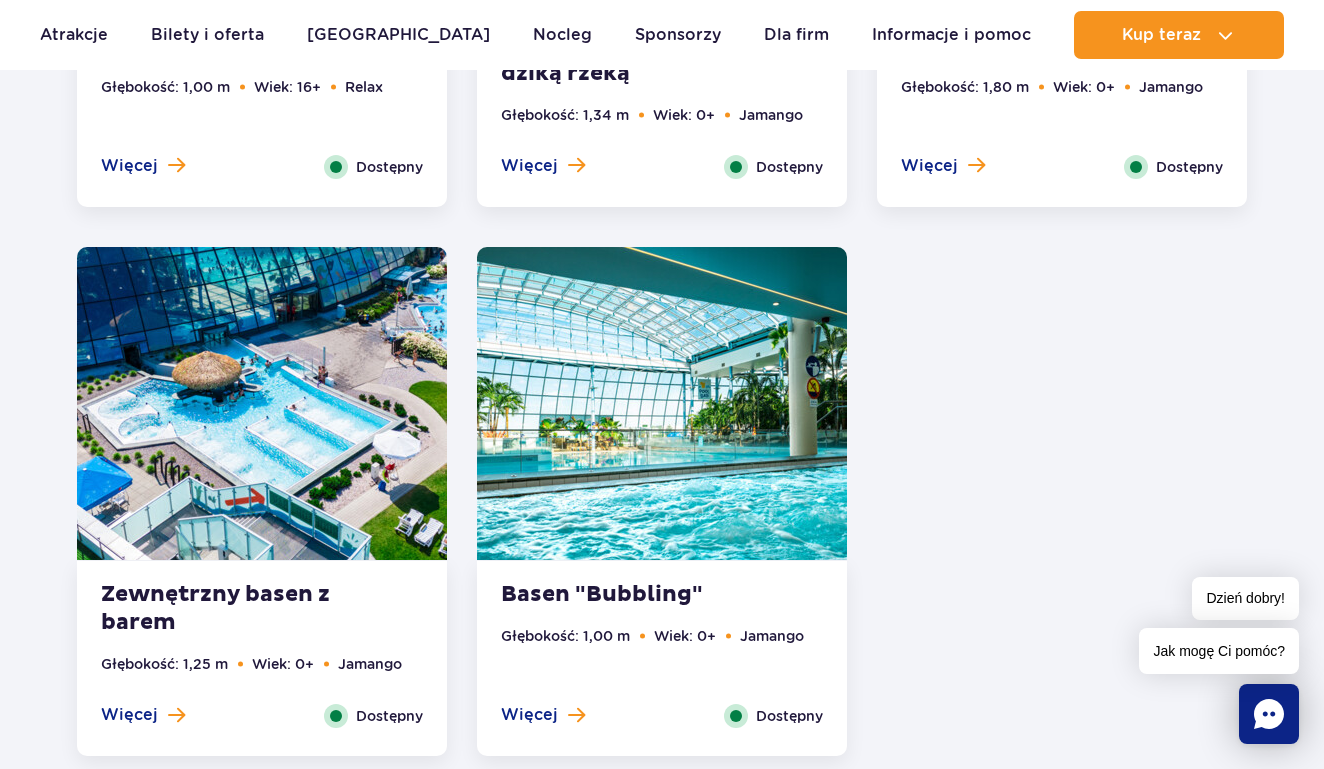 click at bounding box center (262, 403) 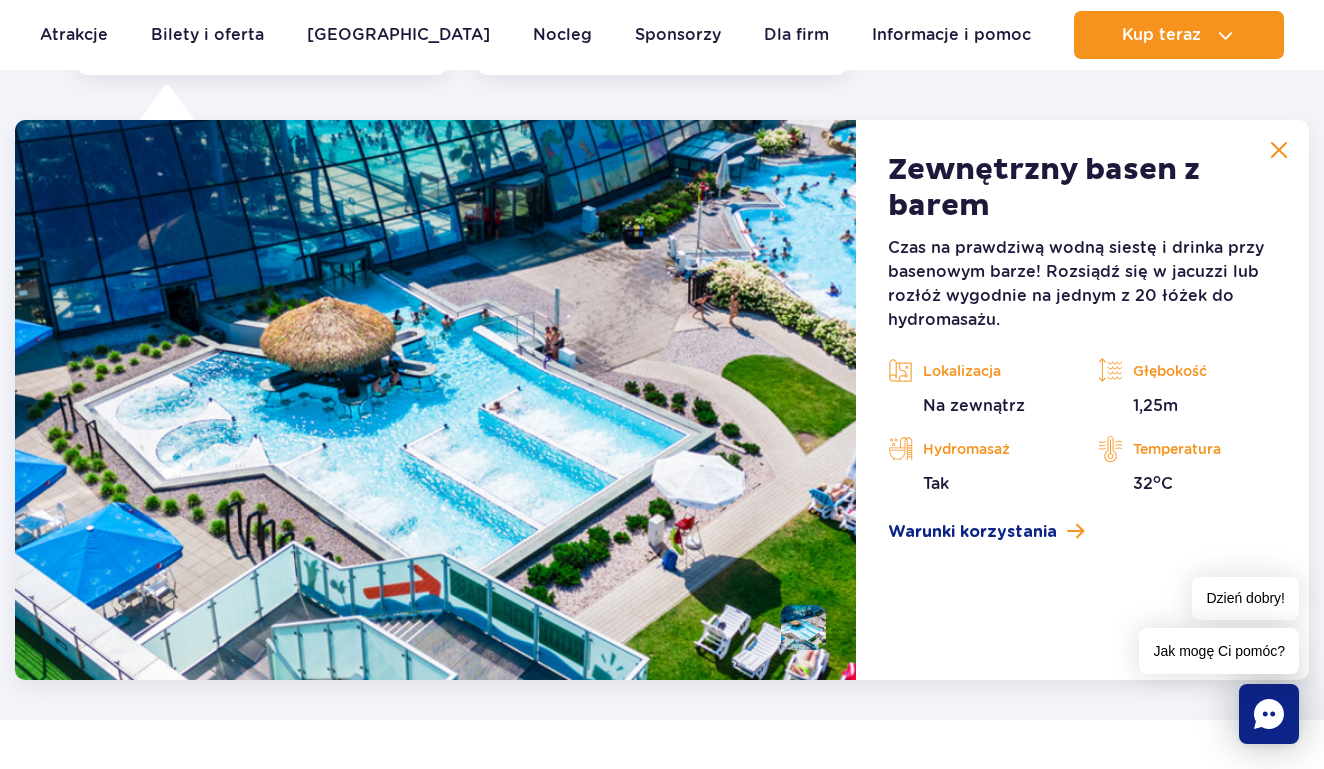 click at bounding box center [435, 400] 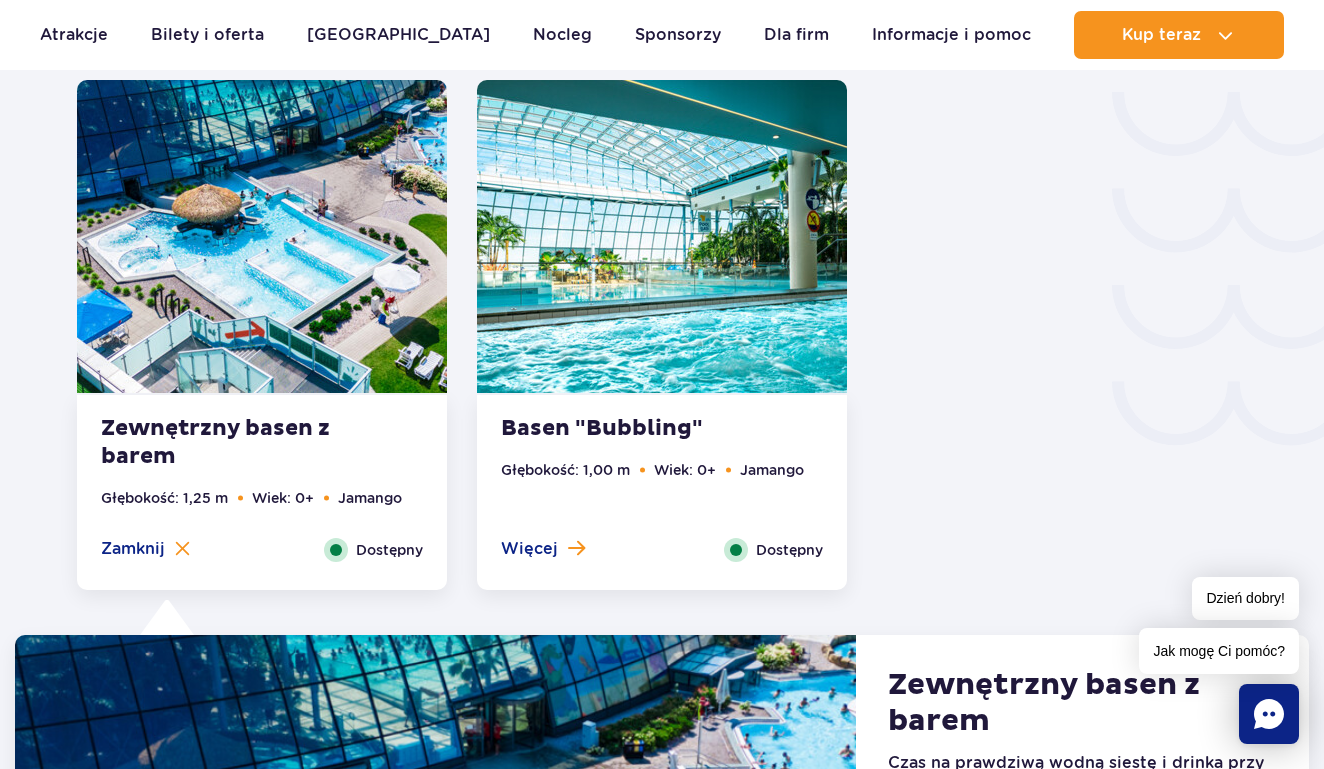 scroll, scrollTop: 3113, scrollLeft: 0, axis: vertical 